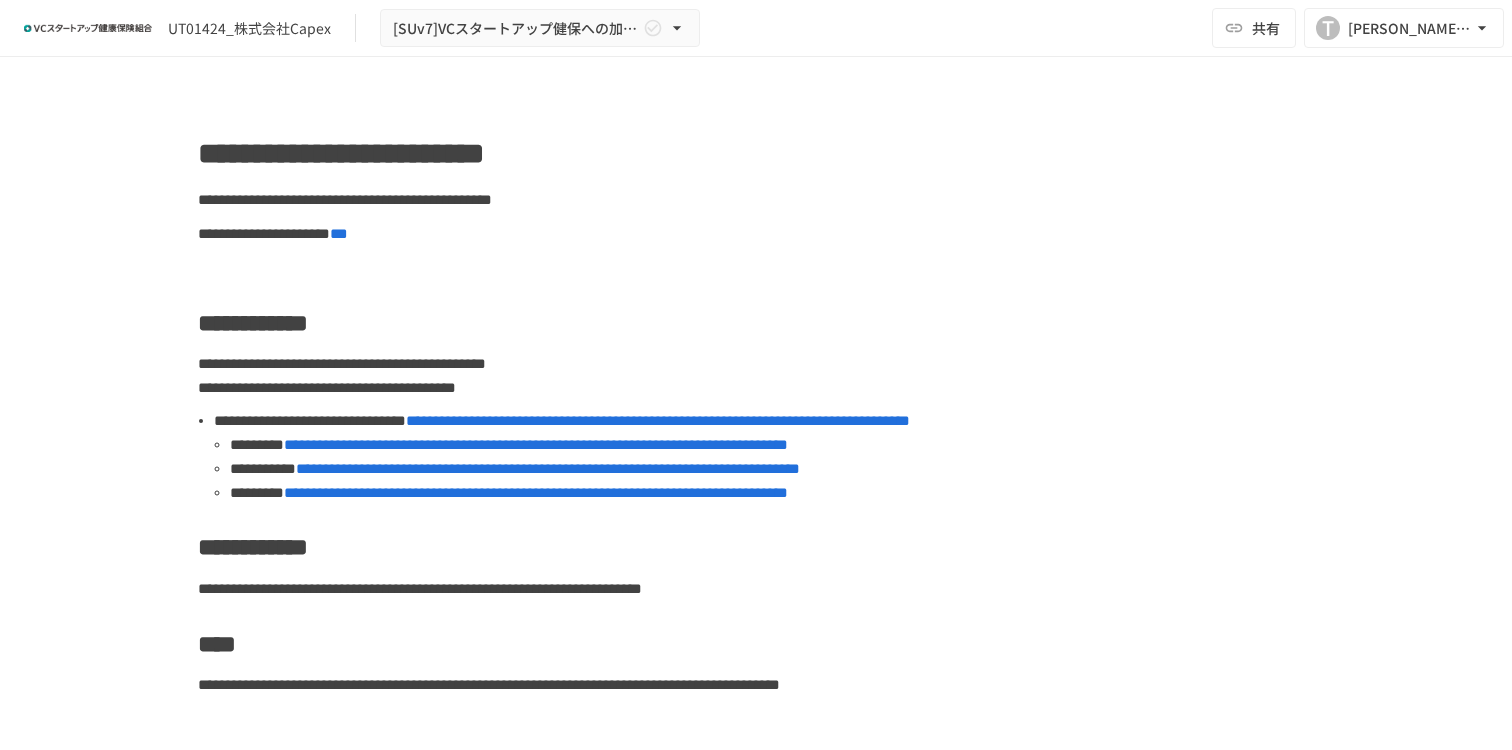 scroll, scrollTop: 0, scrollLeft: 0, axis: both 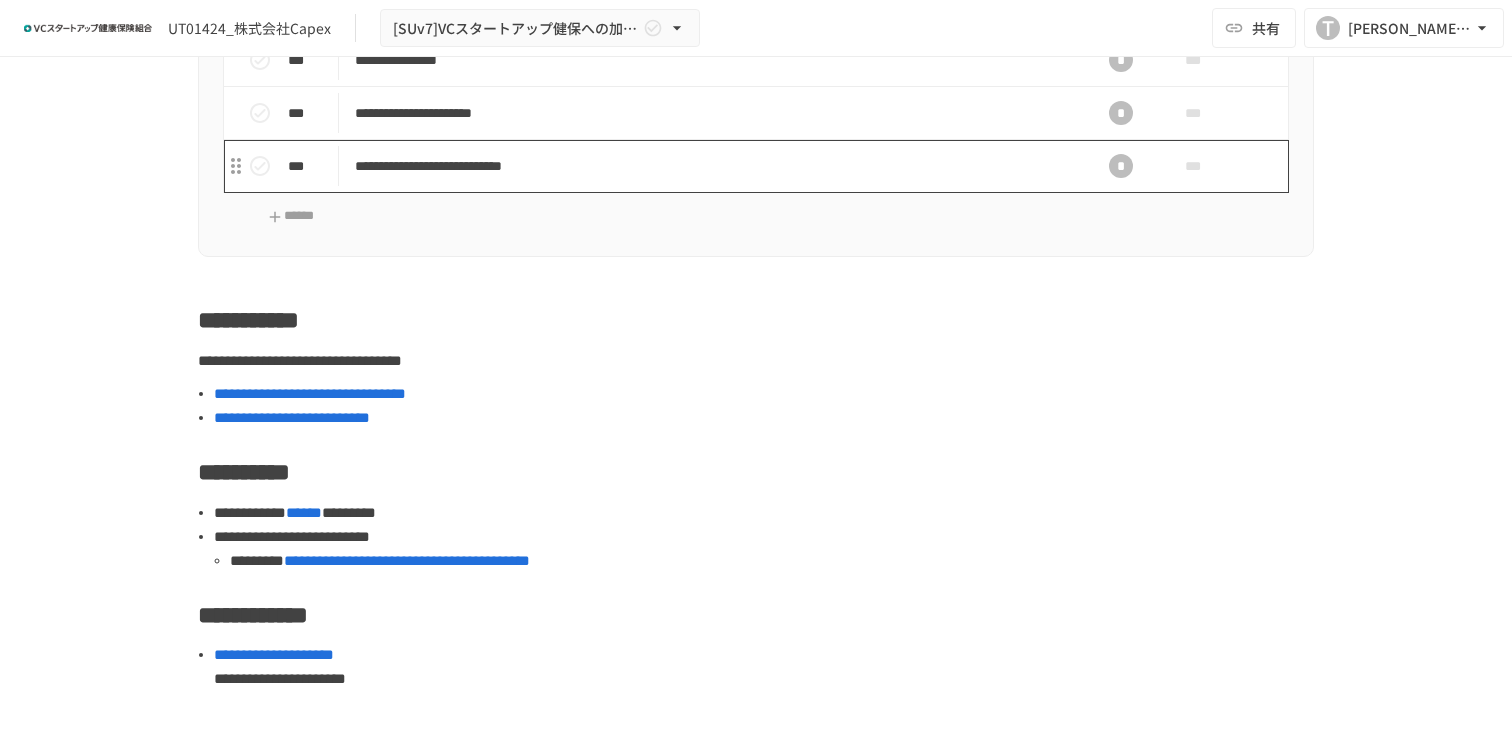 click on "**********" at bounding box center [714, 166] 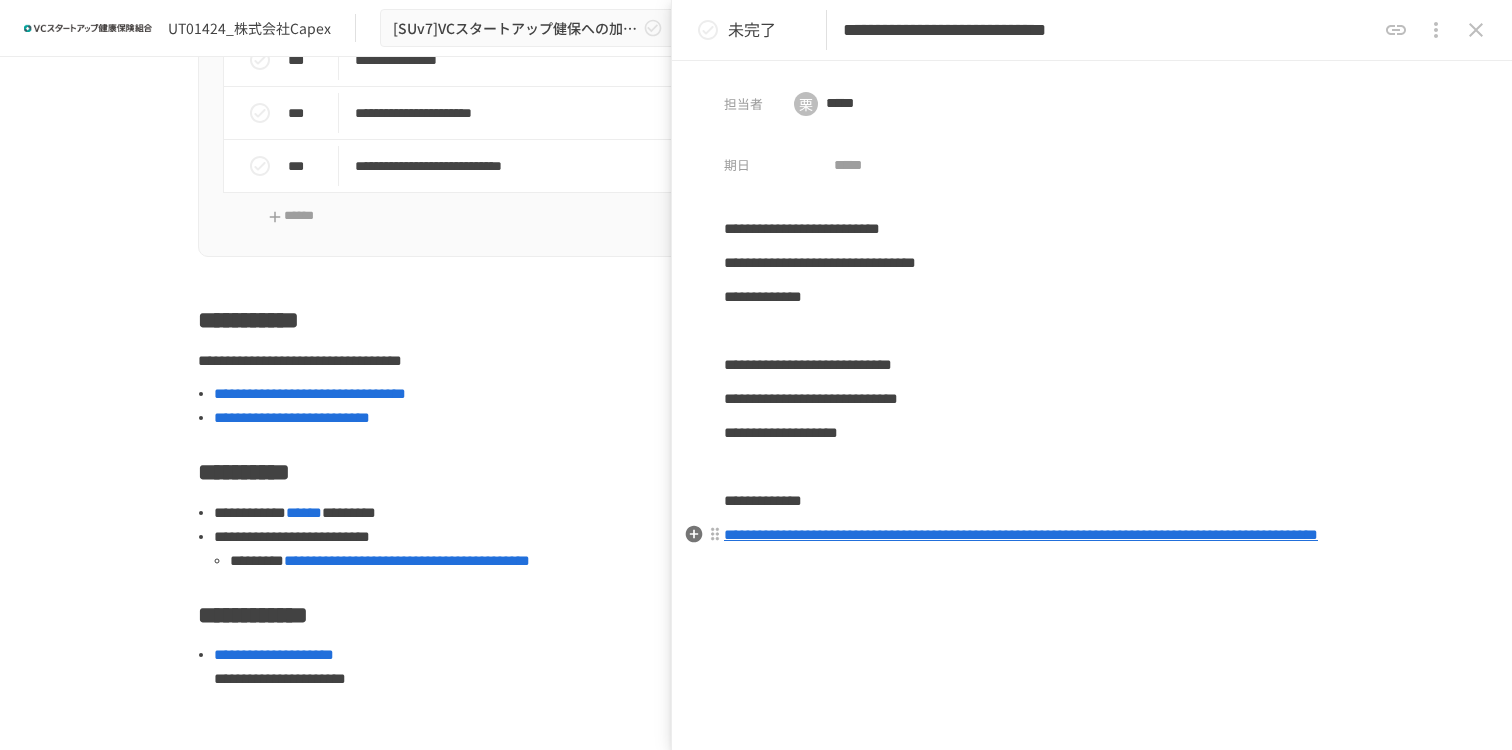 click on "**********" at bounding box center [1021, 534] 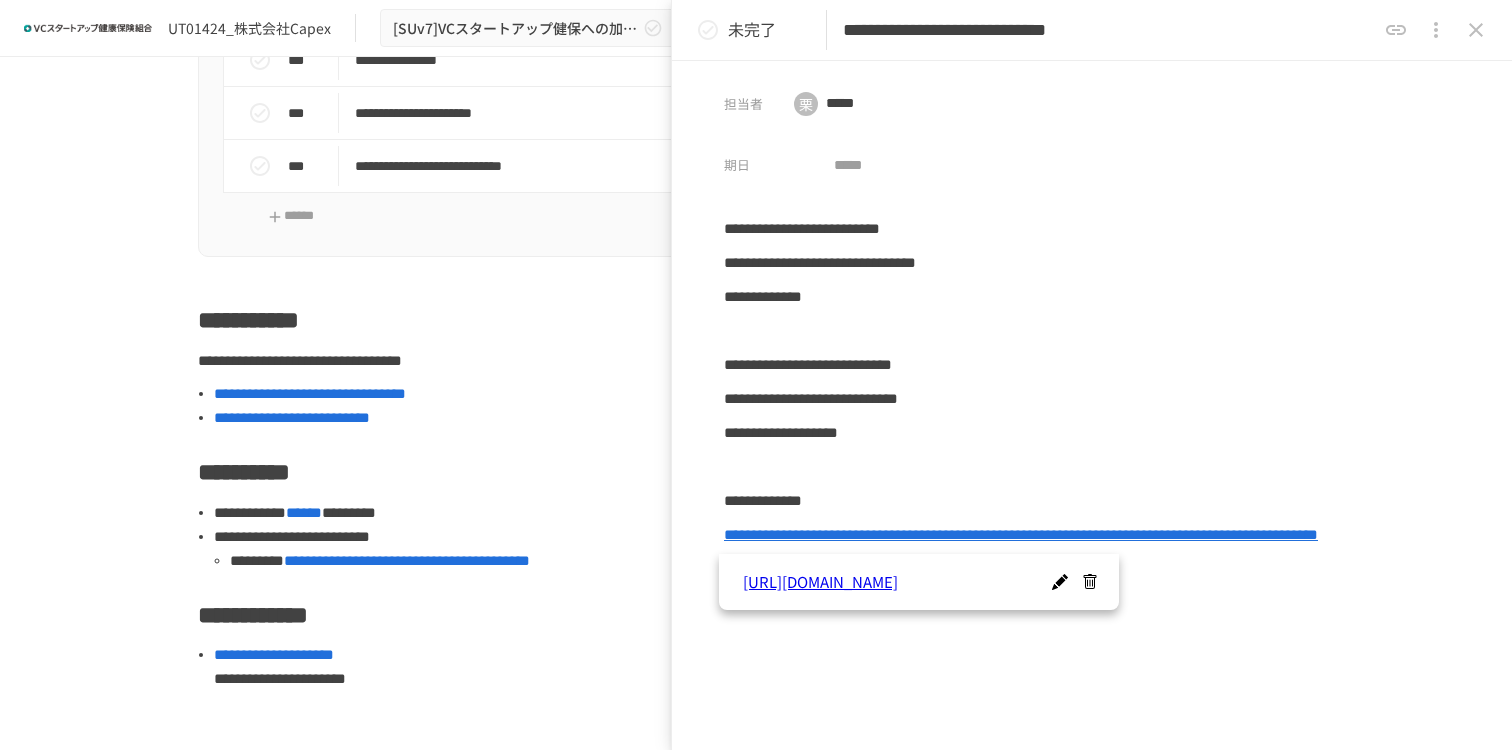 click 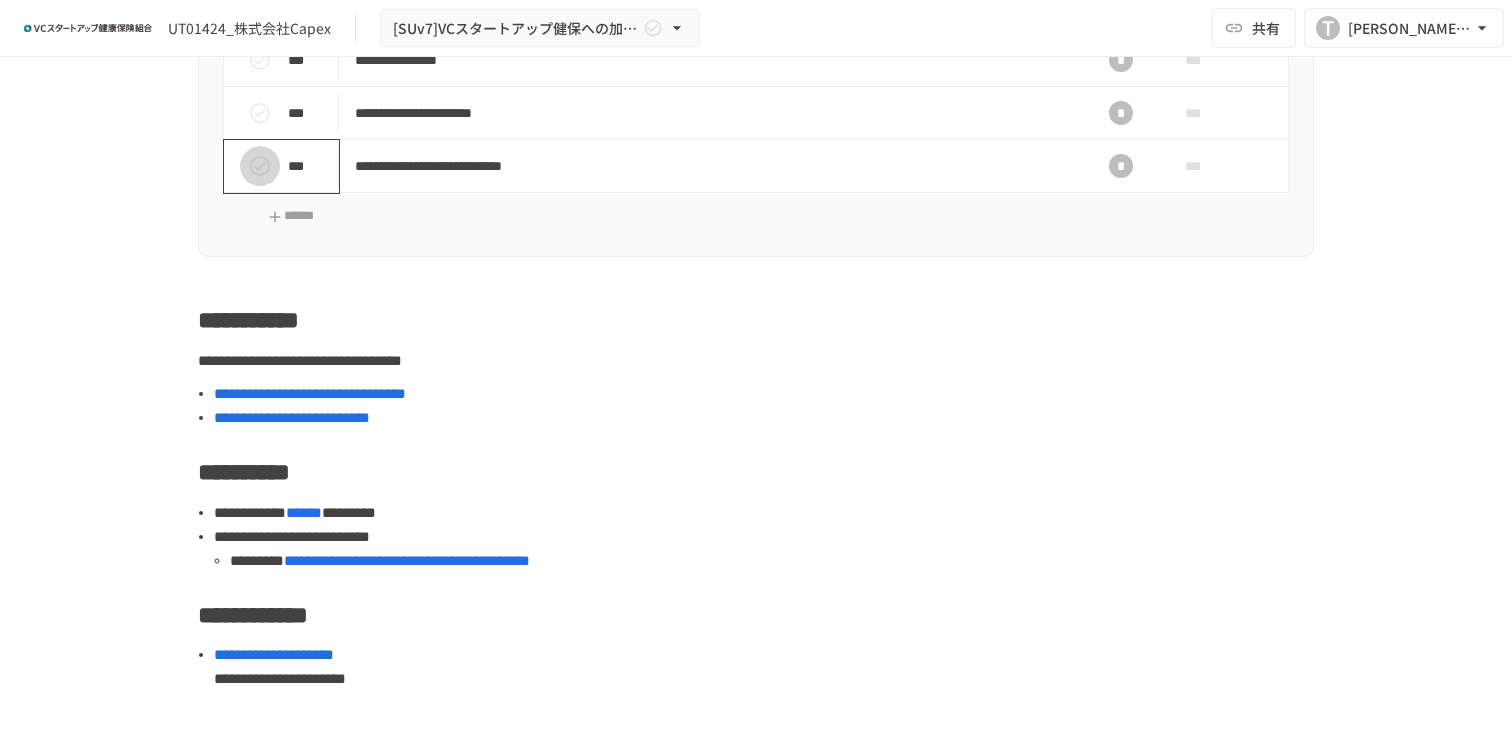 click 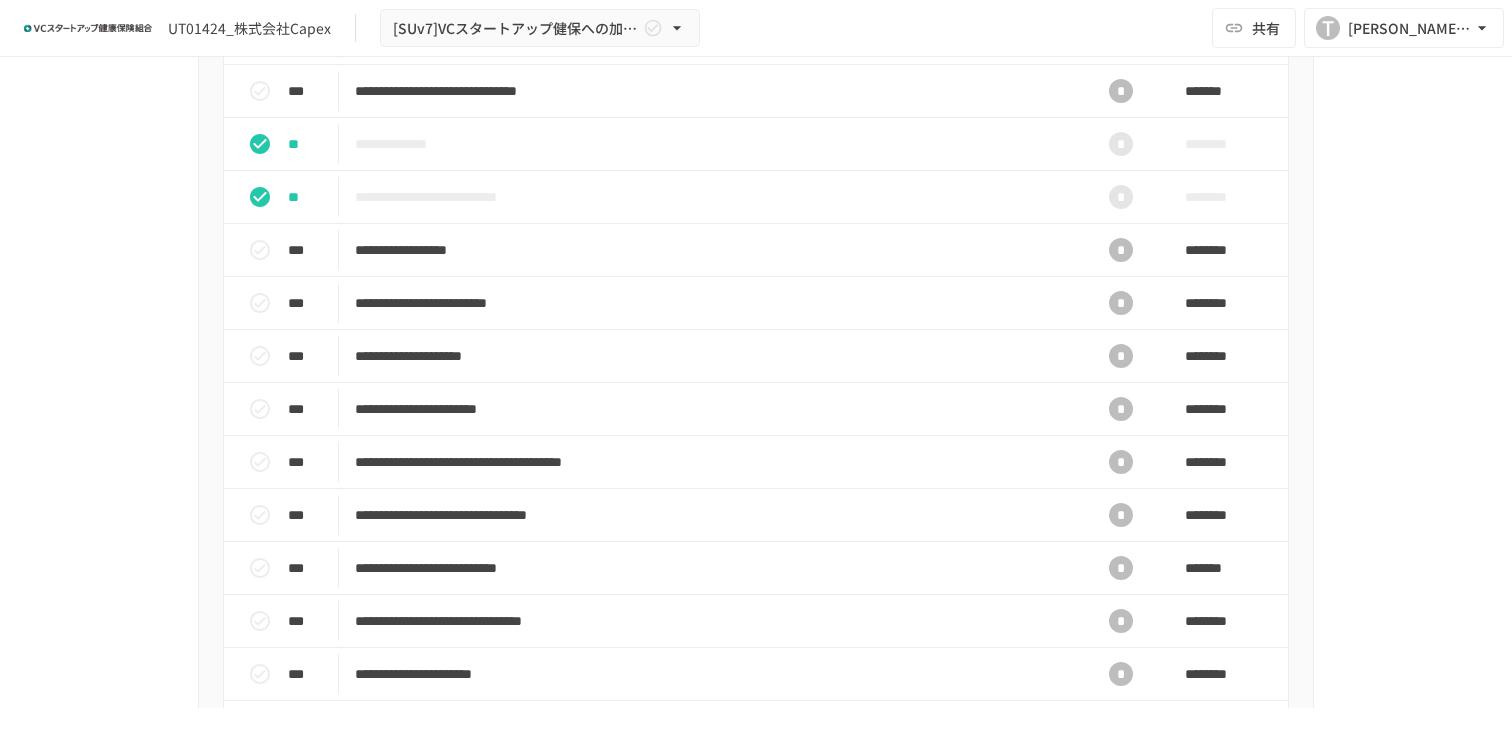 scroll, scrollTop: 758, scrollLeft: 0, axis: vertical 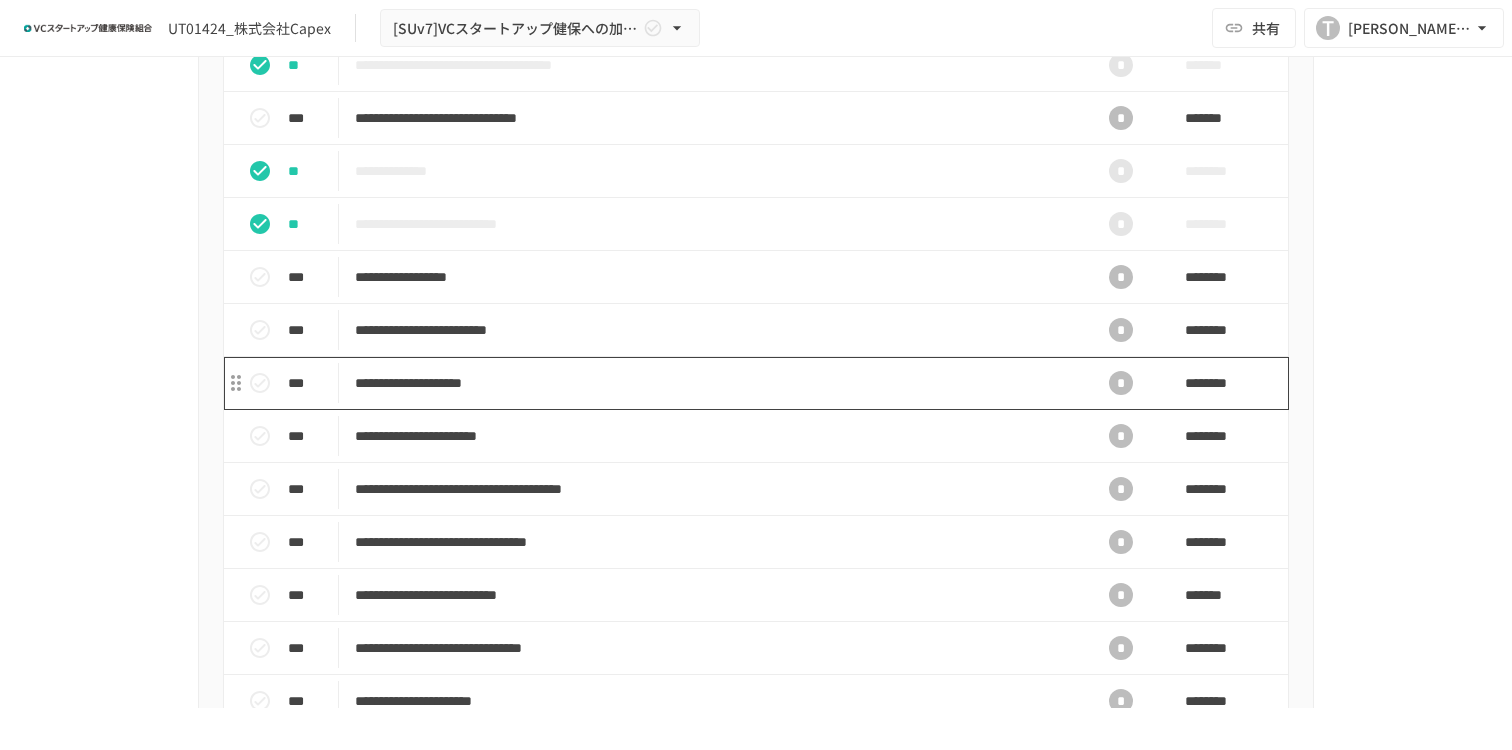 click on "**********" at bounding box center (714, 383) 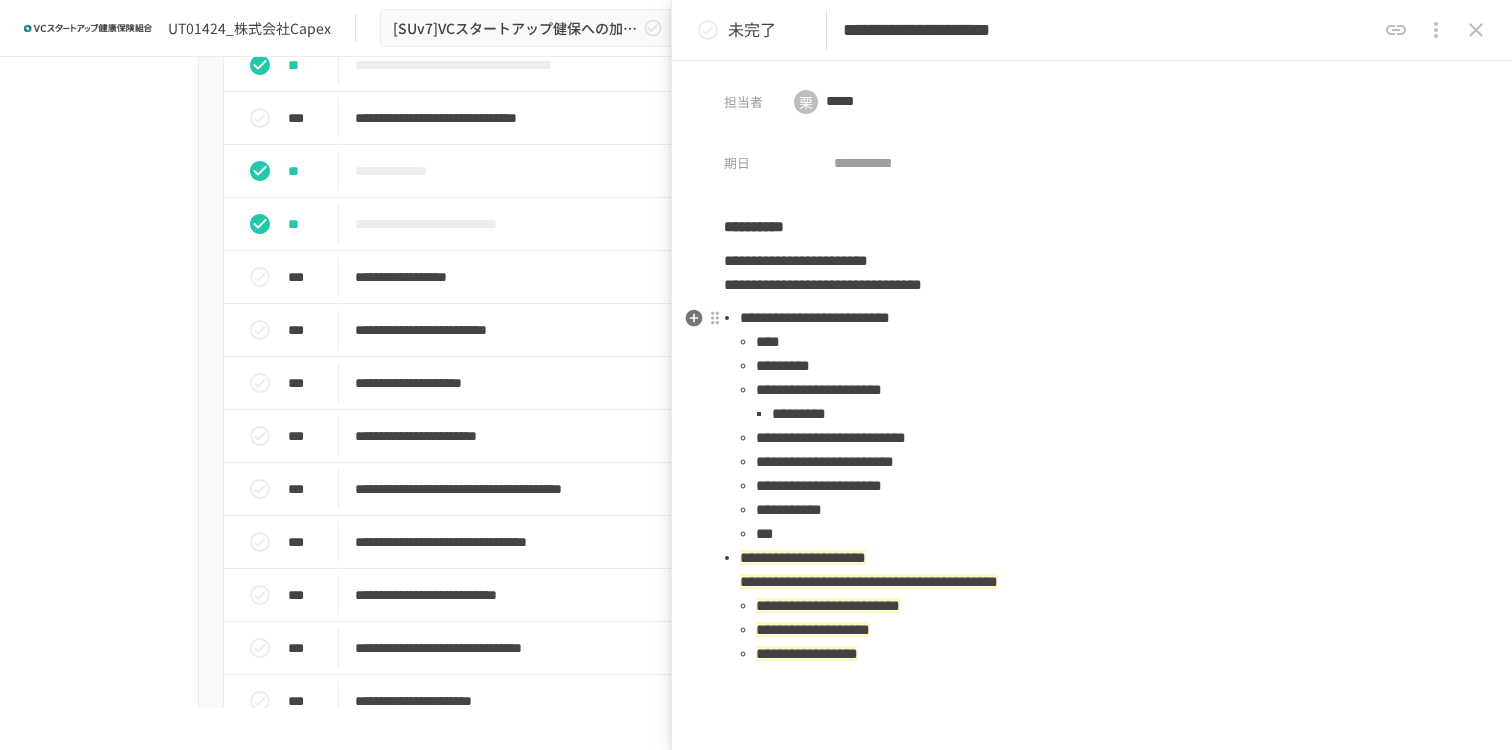 scroll, scrollTop: 0, scrollLeft: 0, axis: both 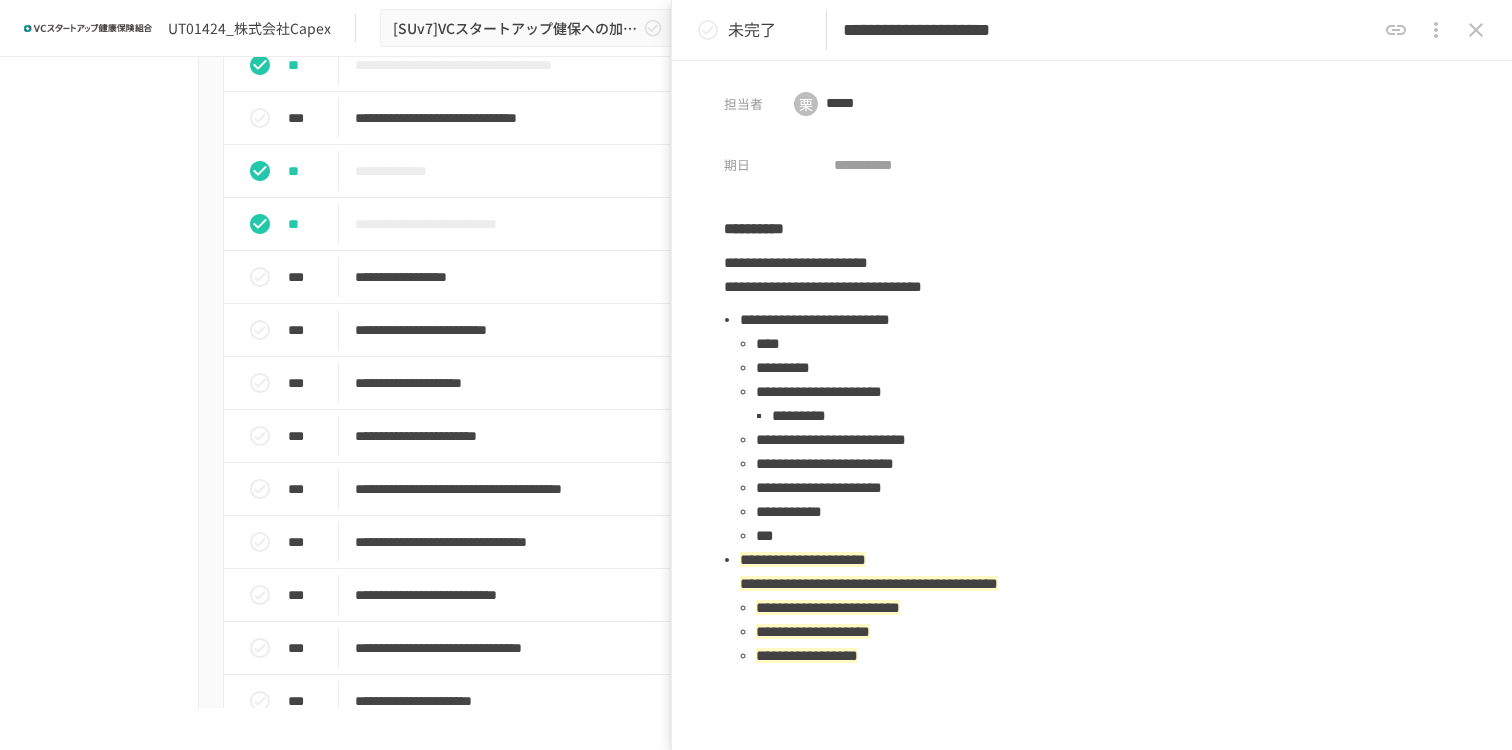 click on "**********" at bounding box center (756, 382) 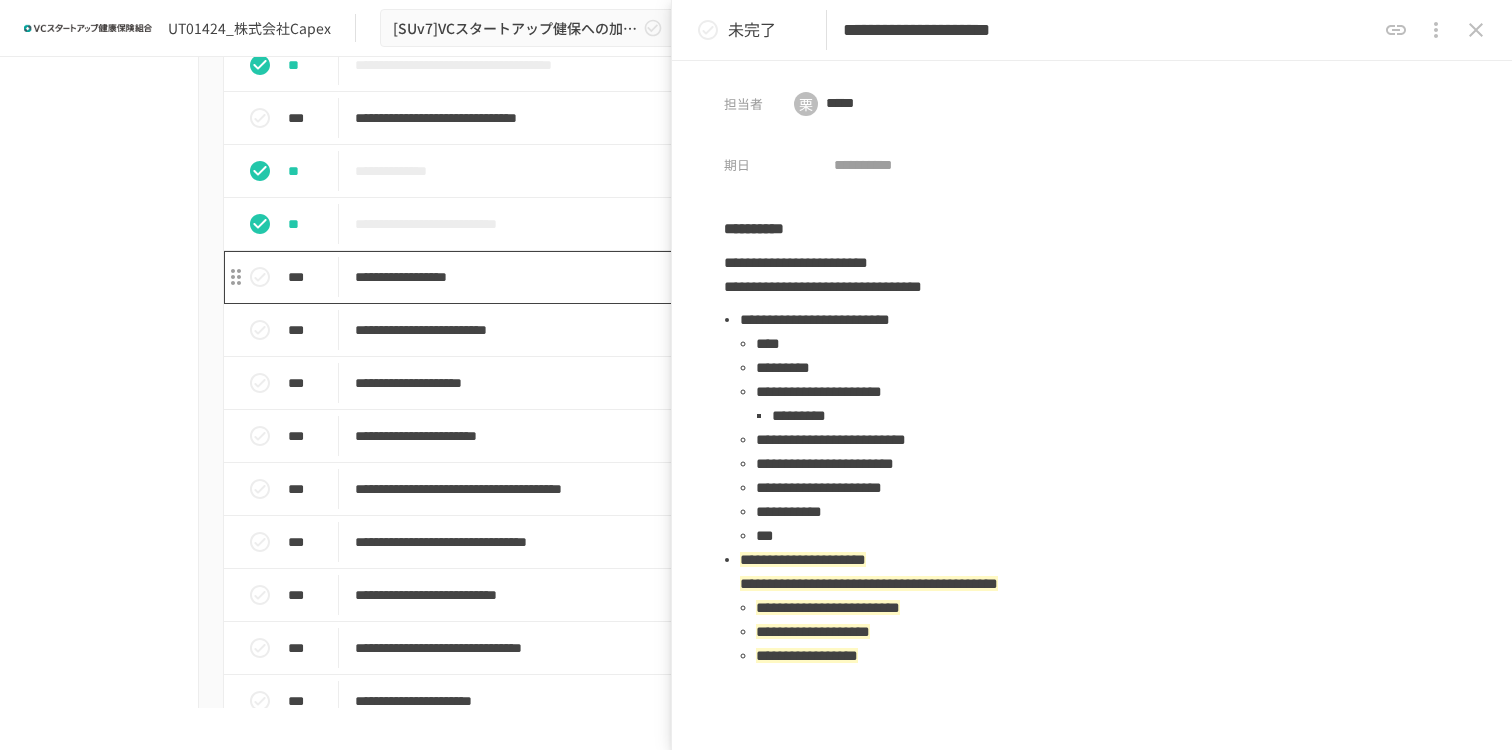 click on "**********" at bounding box center (714, 277) 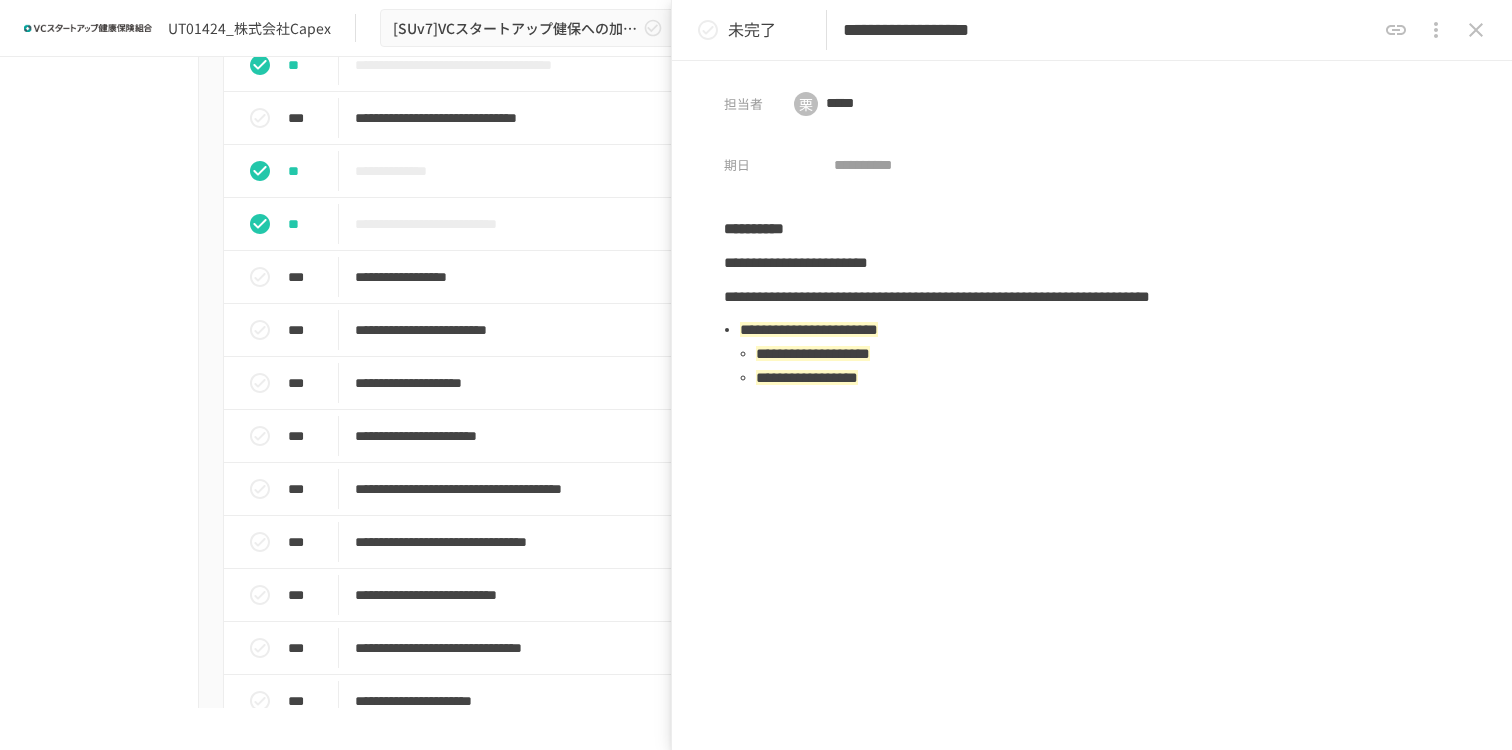 click on "**********" at bounding box center [756, 421] 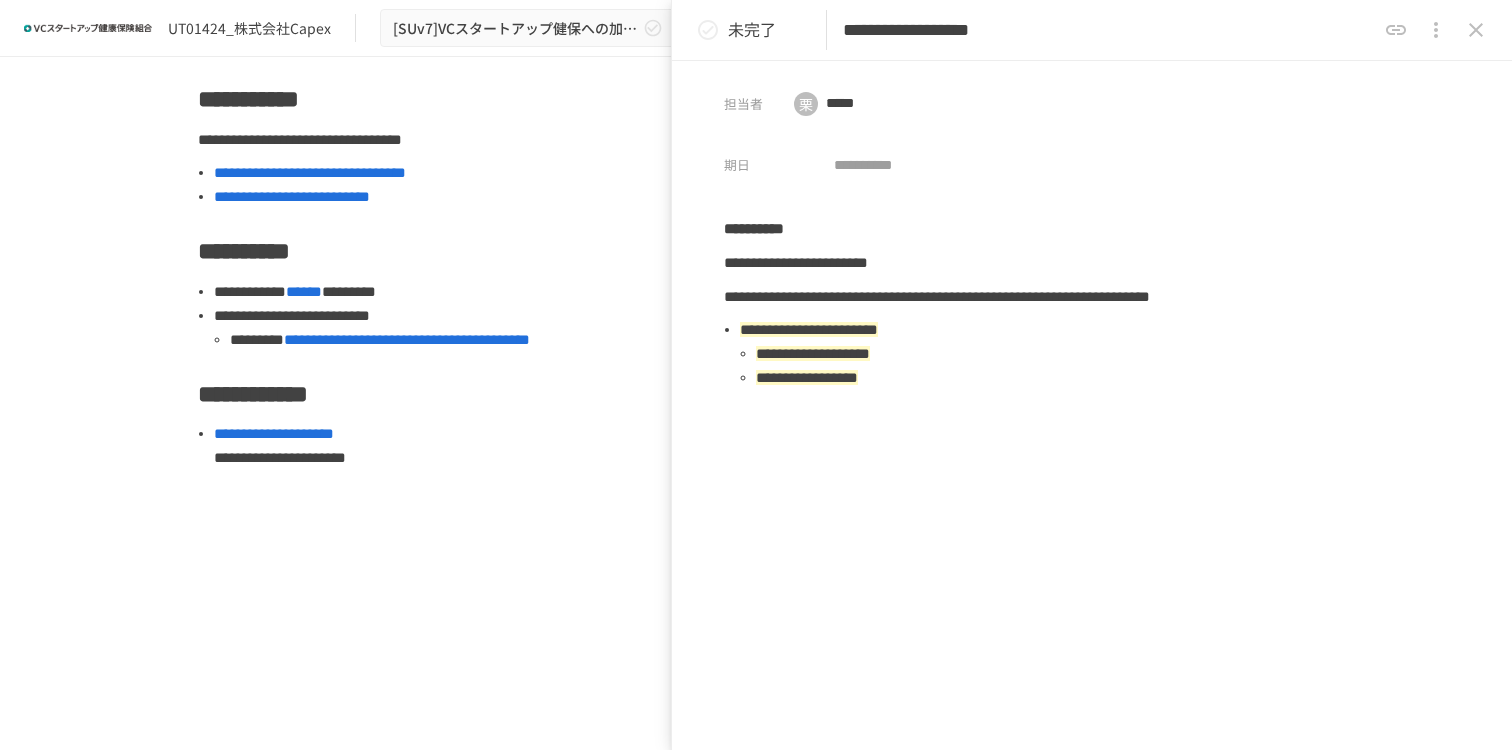 scroll, scrollTop: 1302, scrollLeft: 0, axis: vertical 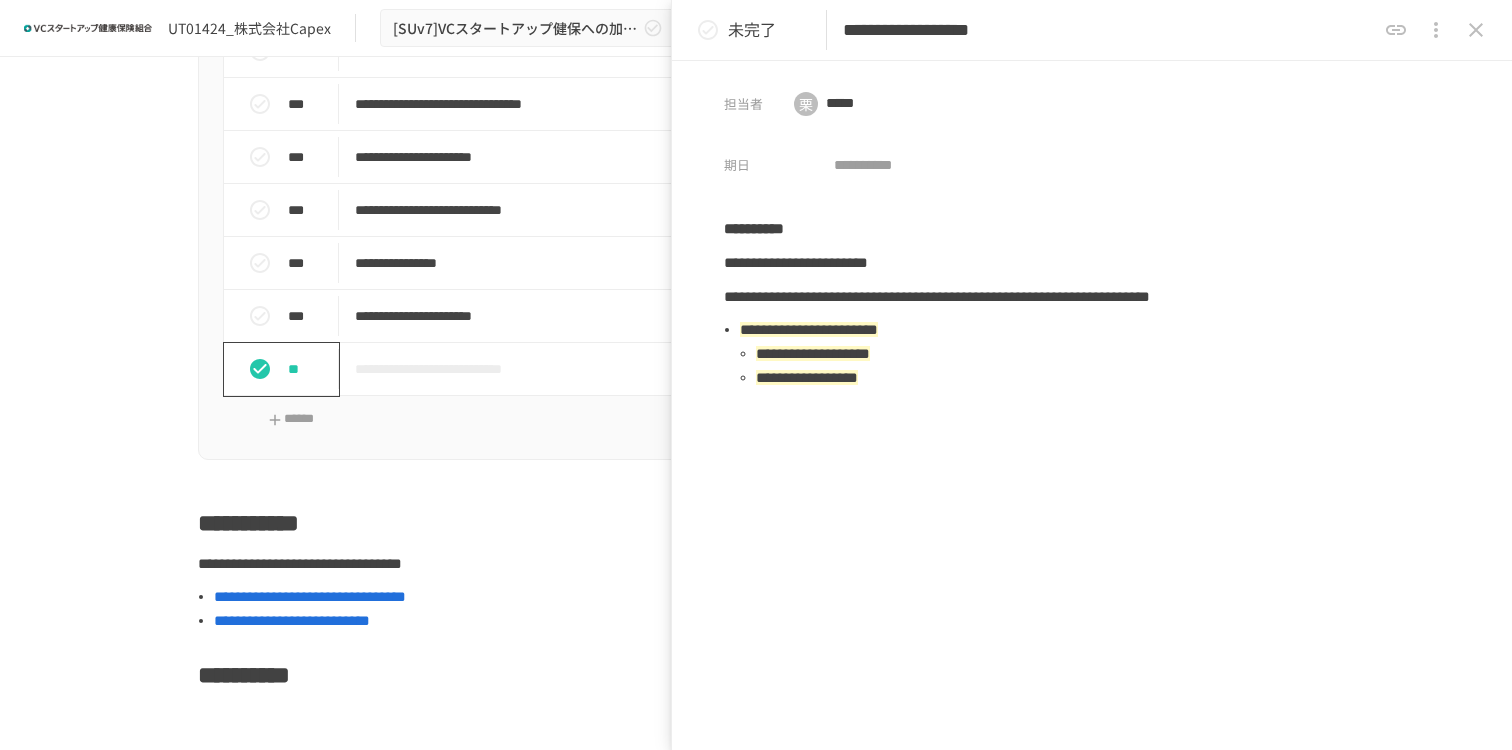 click at bounding box center [1476, 30] 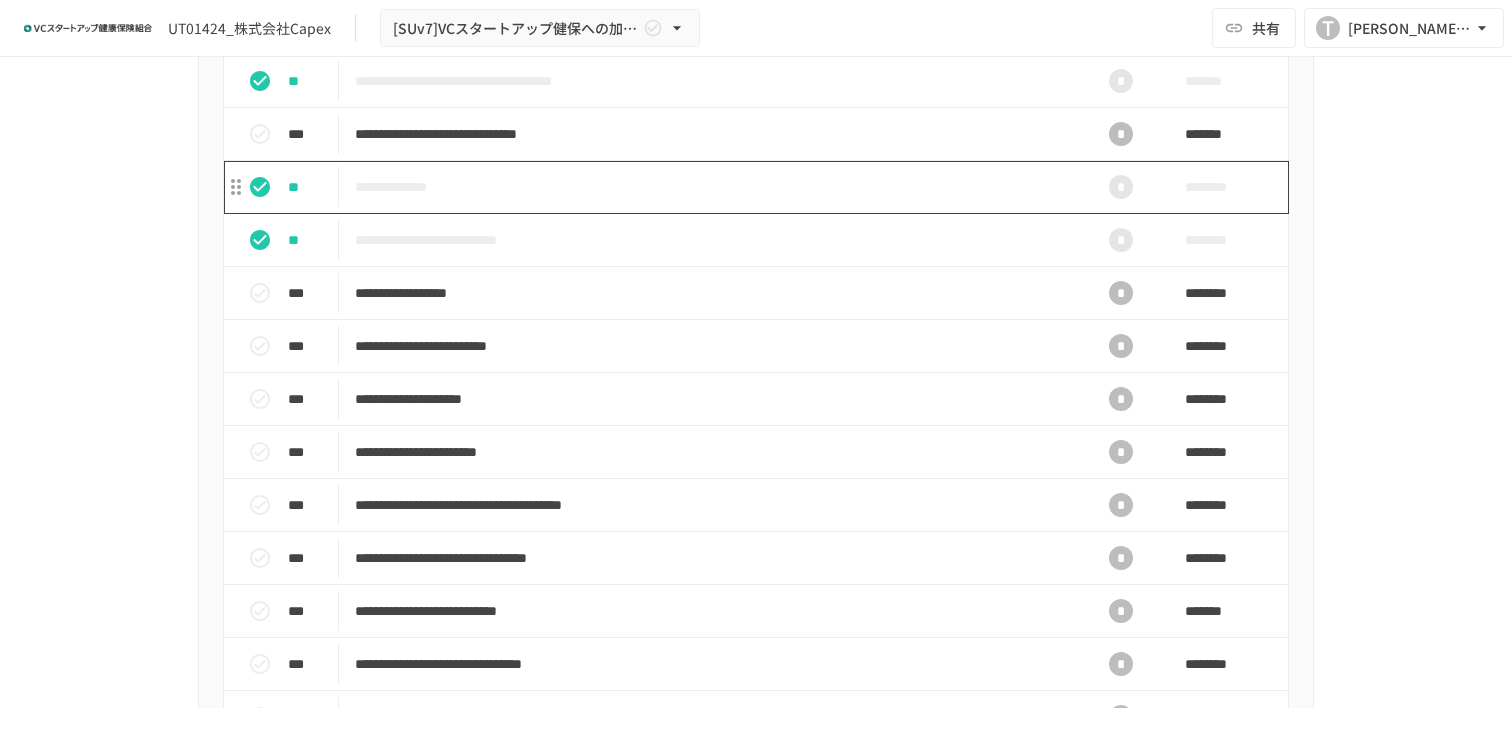scroll, scrollTop: 1010, scrollLeft: 0, axis: vertical 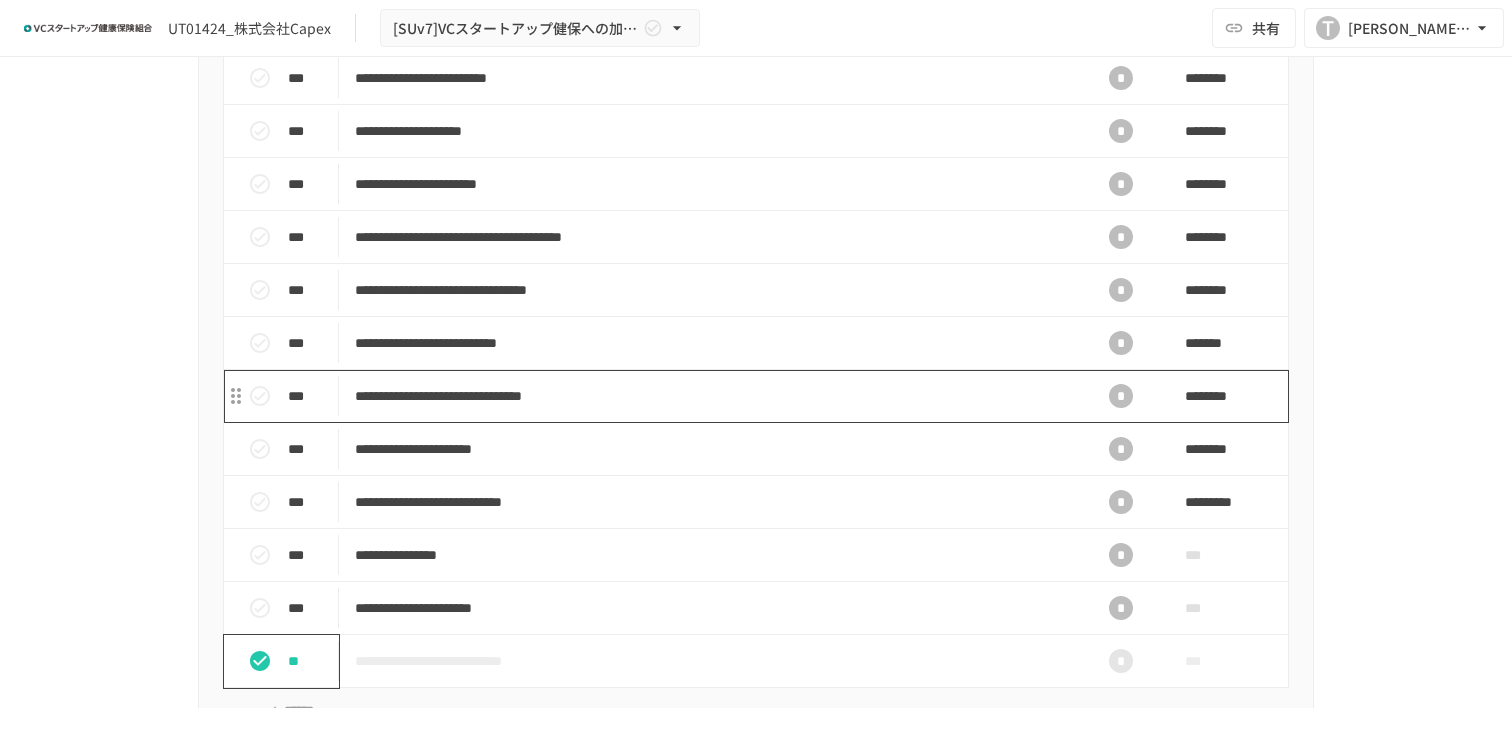click on "**********" at bounding box center (714, 396) 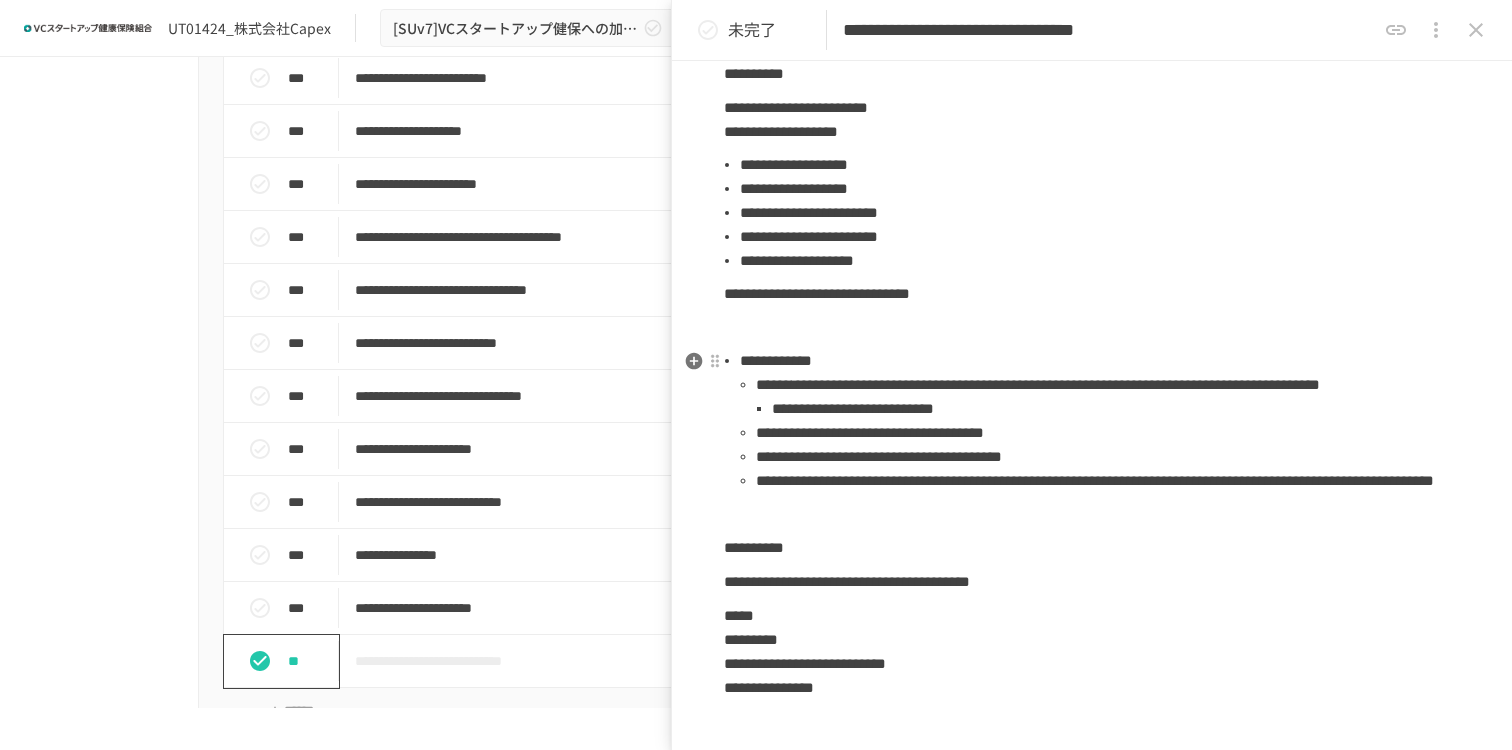 scroll, scrollTop: 90, scrollLeft: 0, axis: vertical 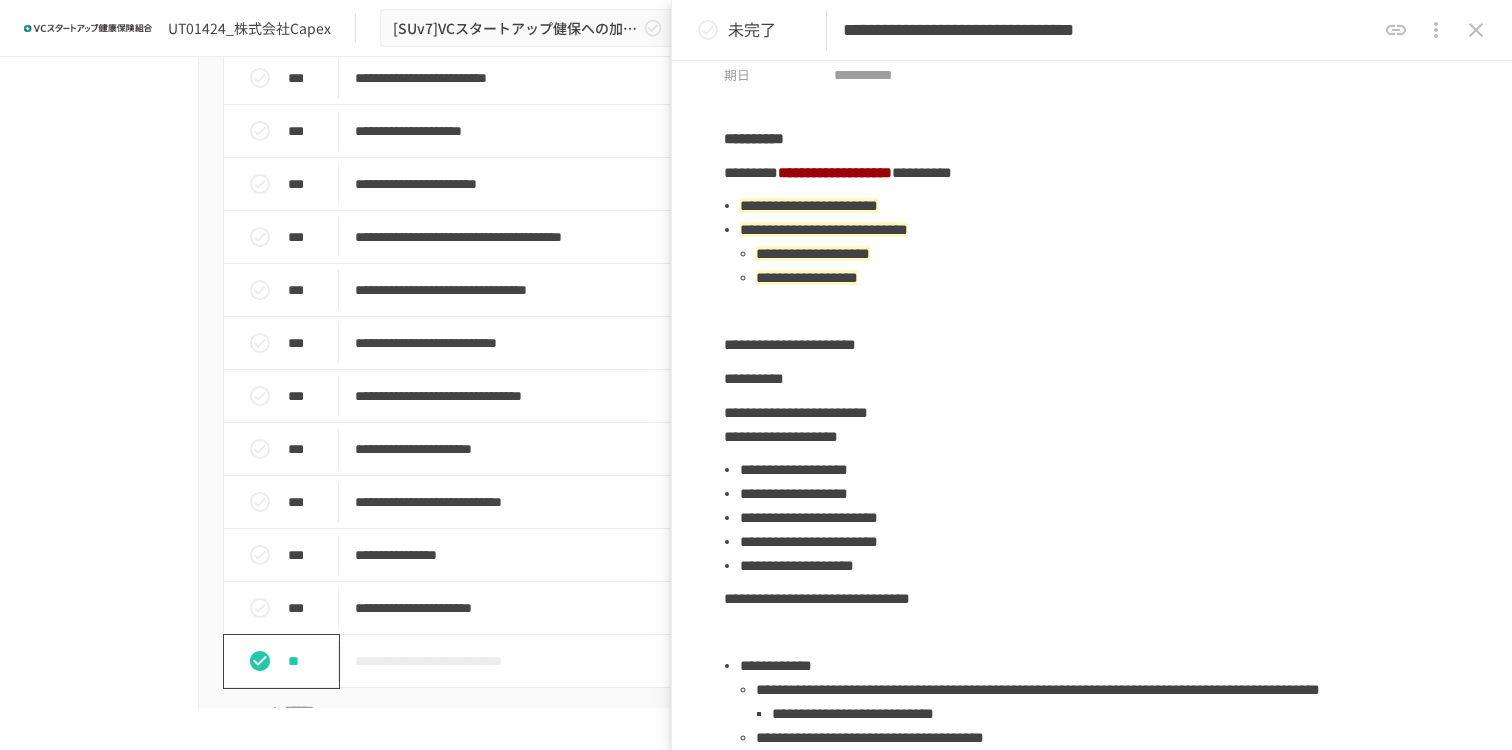 click 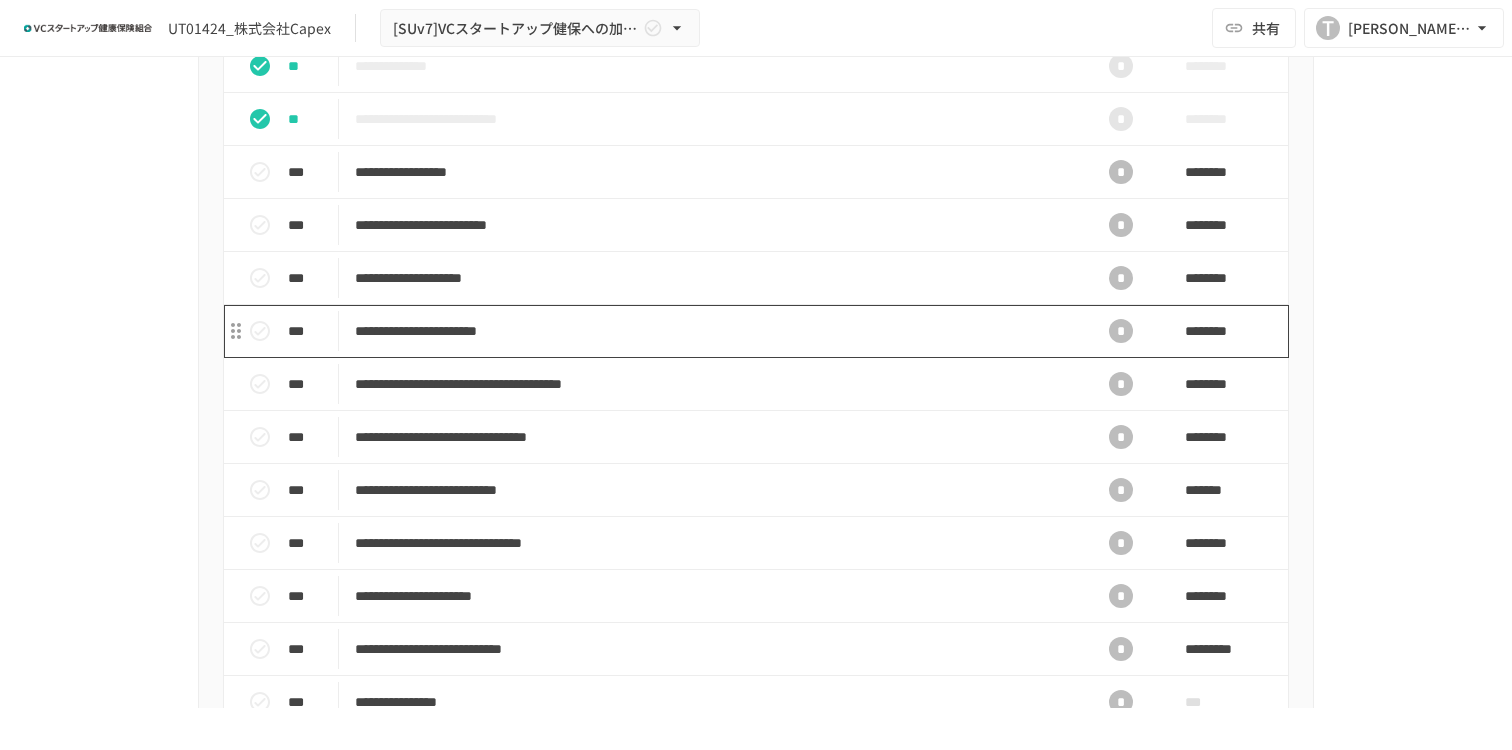 scroll, scrollTop: 865, scrollLeft: 0, axis: vertical 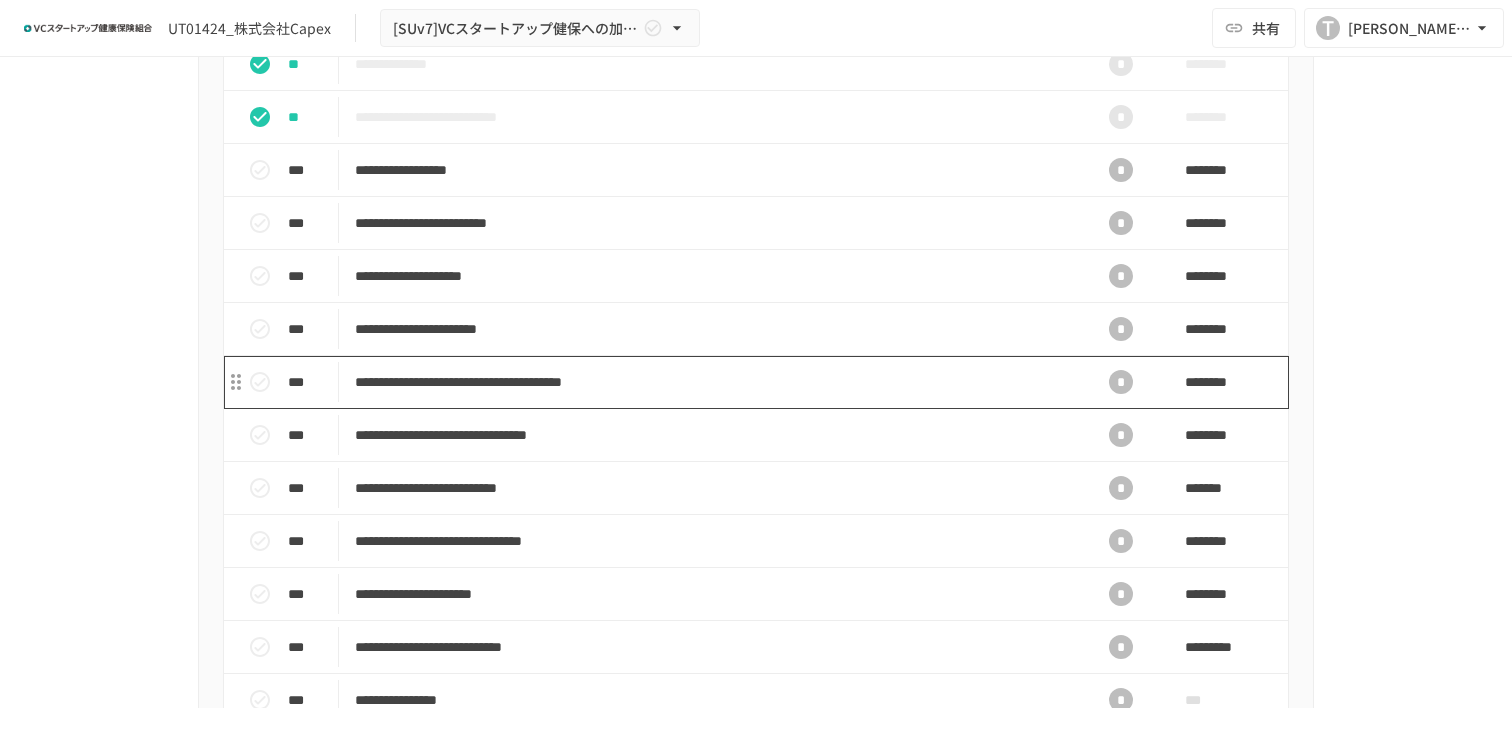click on "**********" at bounding box center [714, 382] 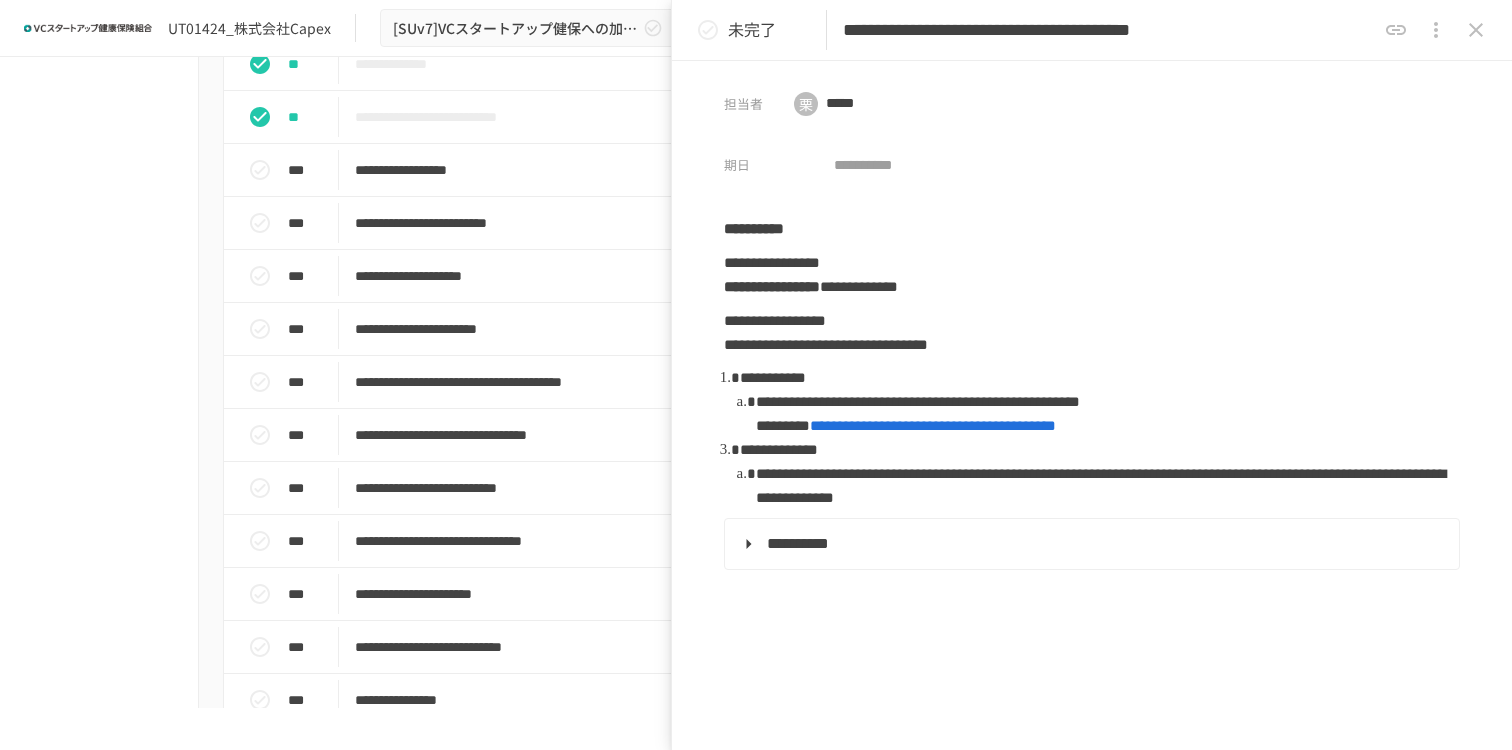 click 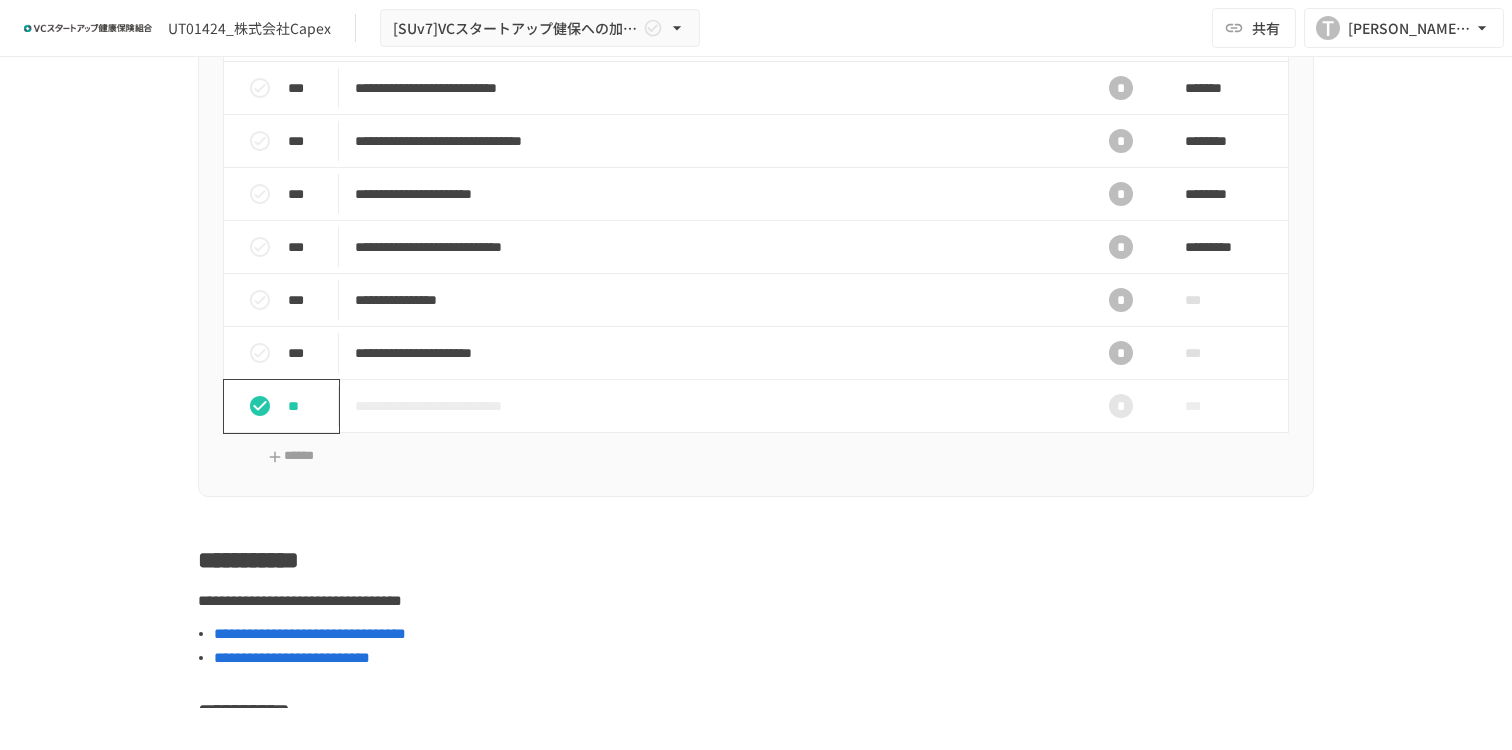 scroll, scrollTop: 1248, scrollLeft: 0, axis: vertical 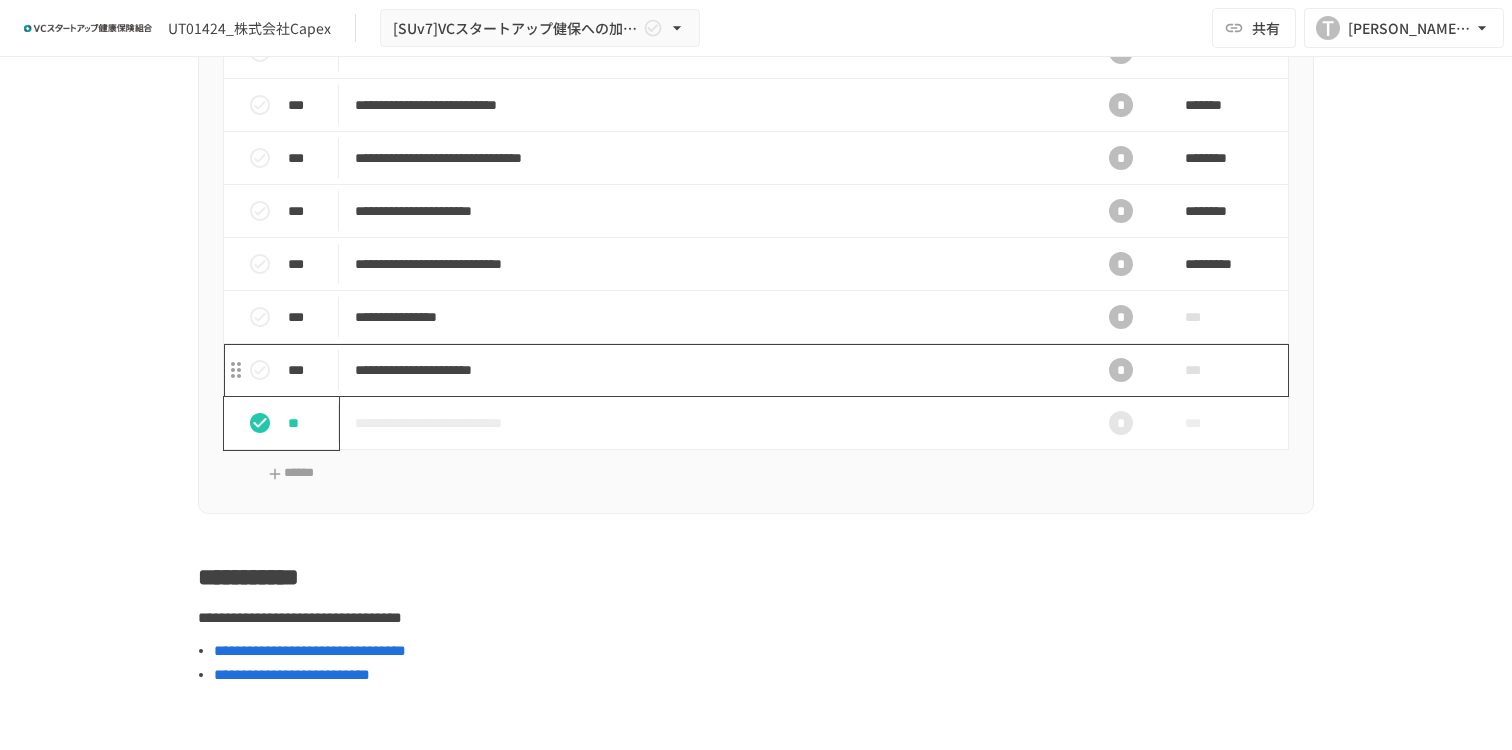 click on "**********" at bounding box center (714, 370) 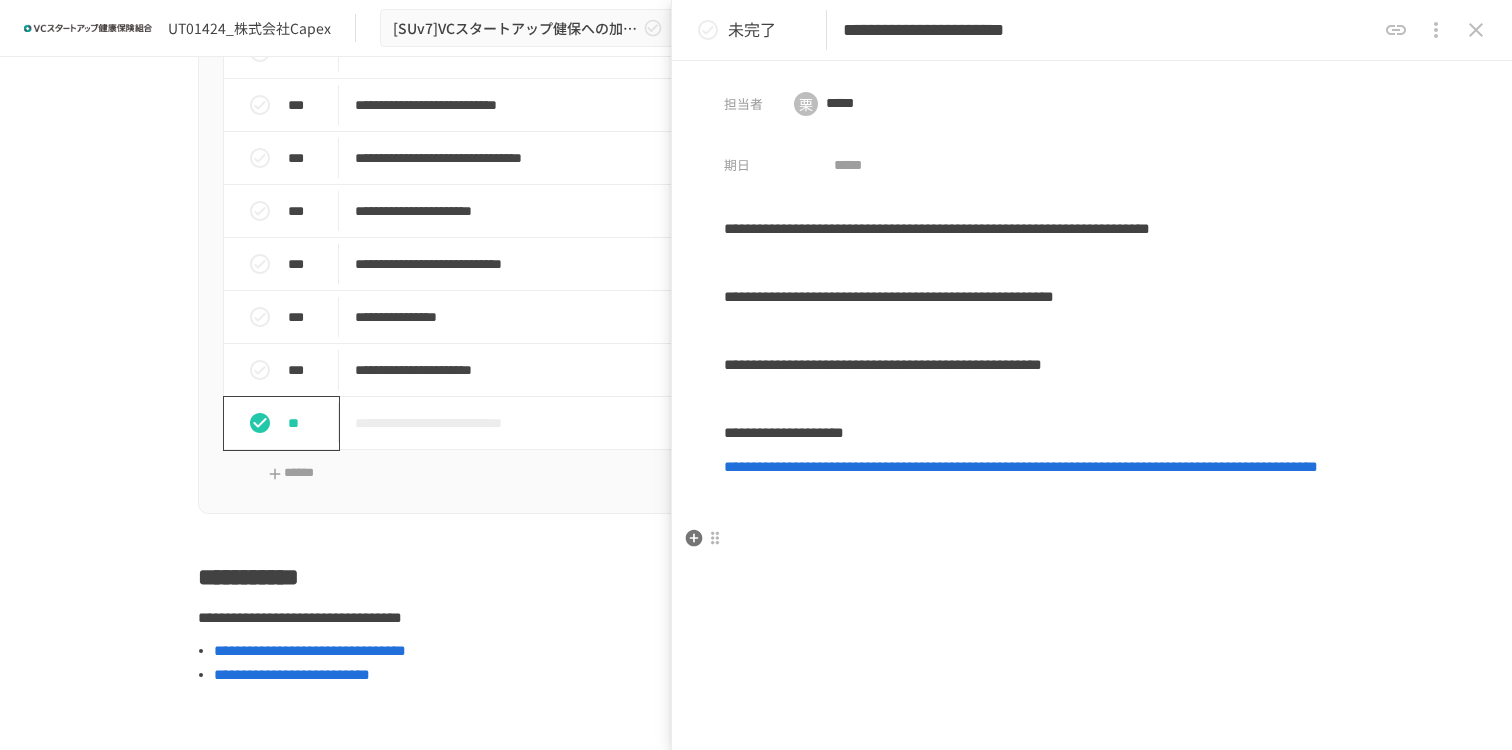 click on "**********" at bounding box center [1021, 466] 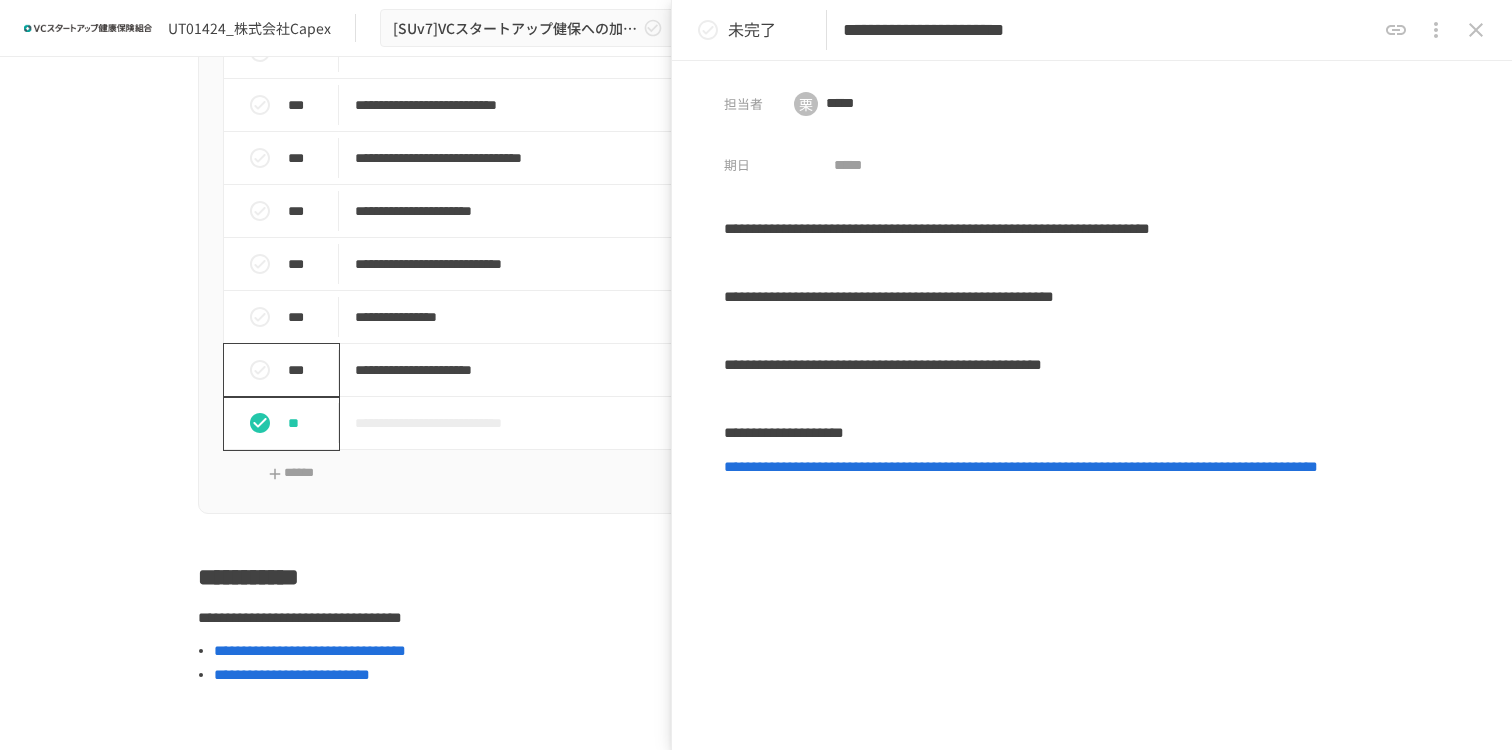 click 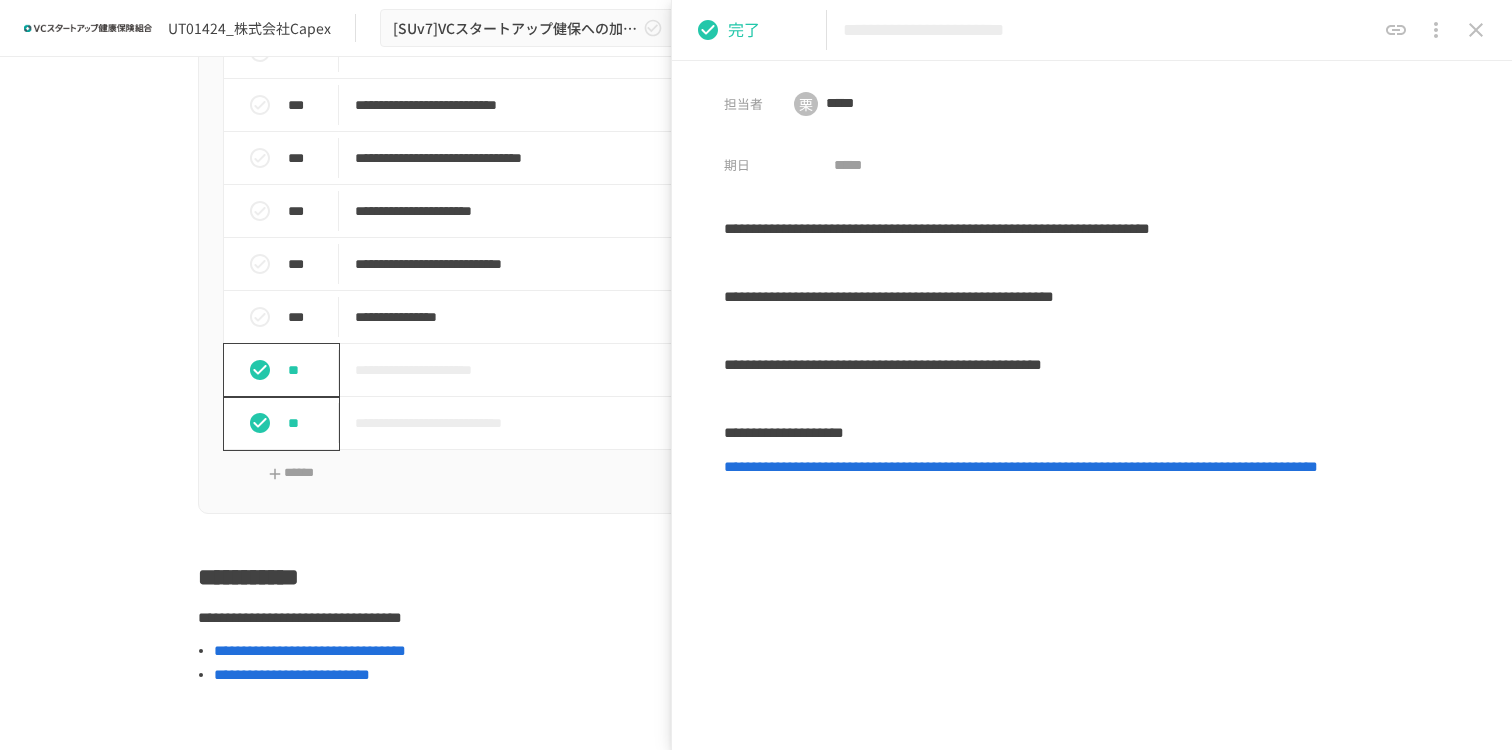 click 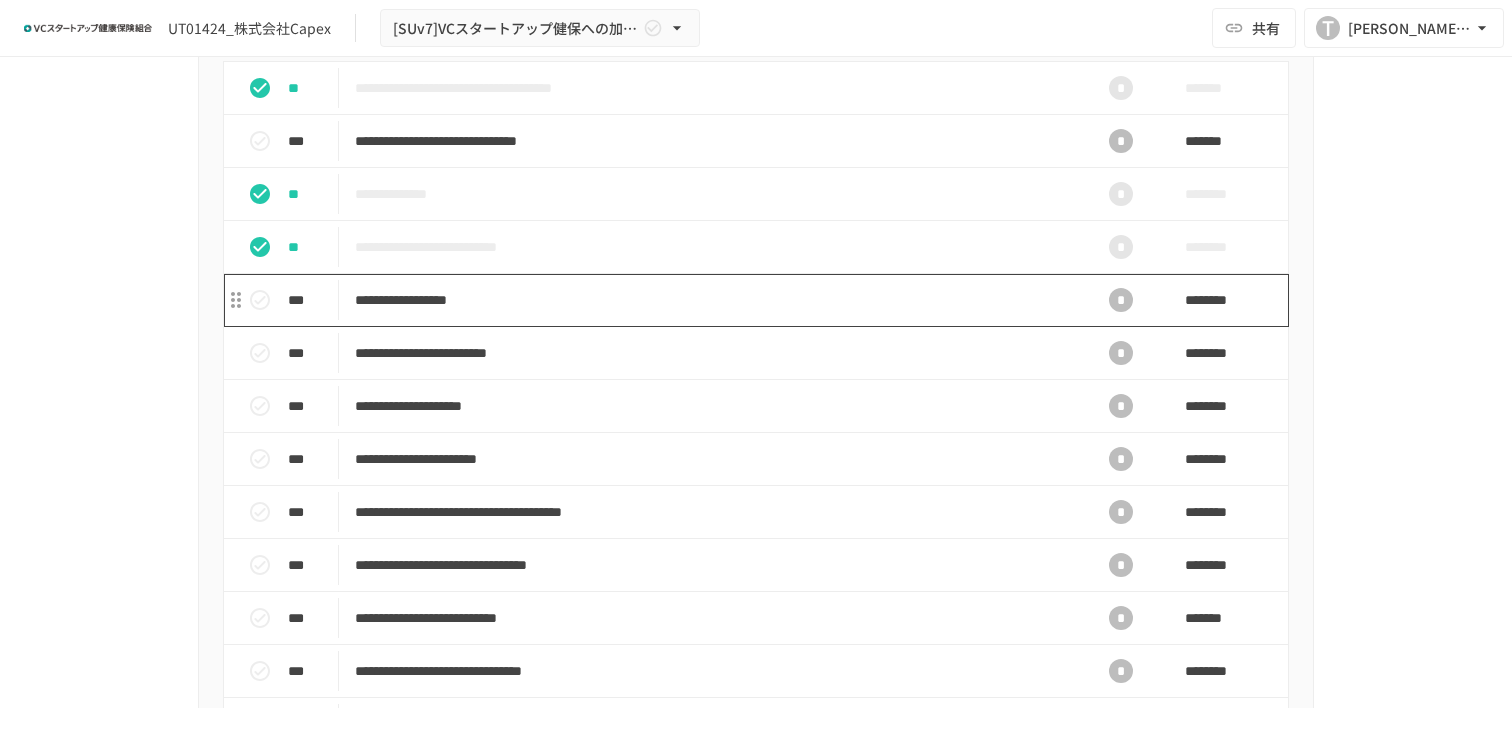 scroll, scrollTop: 737, scrollLeft: 0, axis: vertical 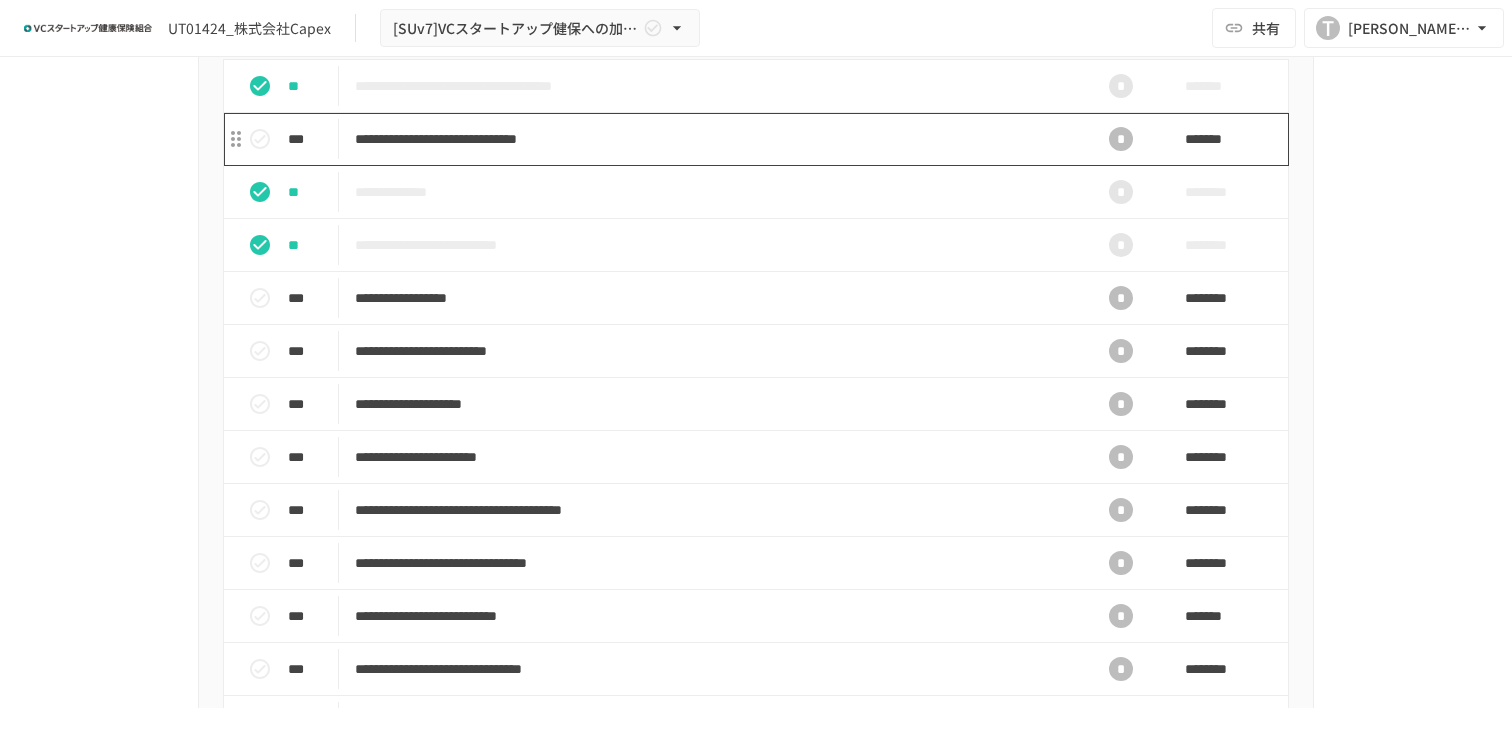 click on "**********" at bounding box center (714, 139) 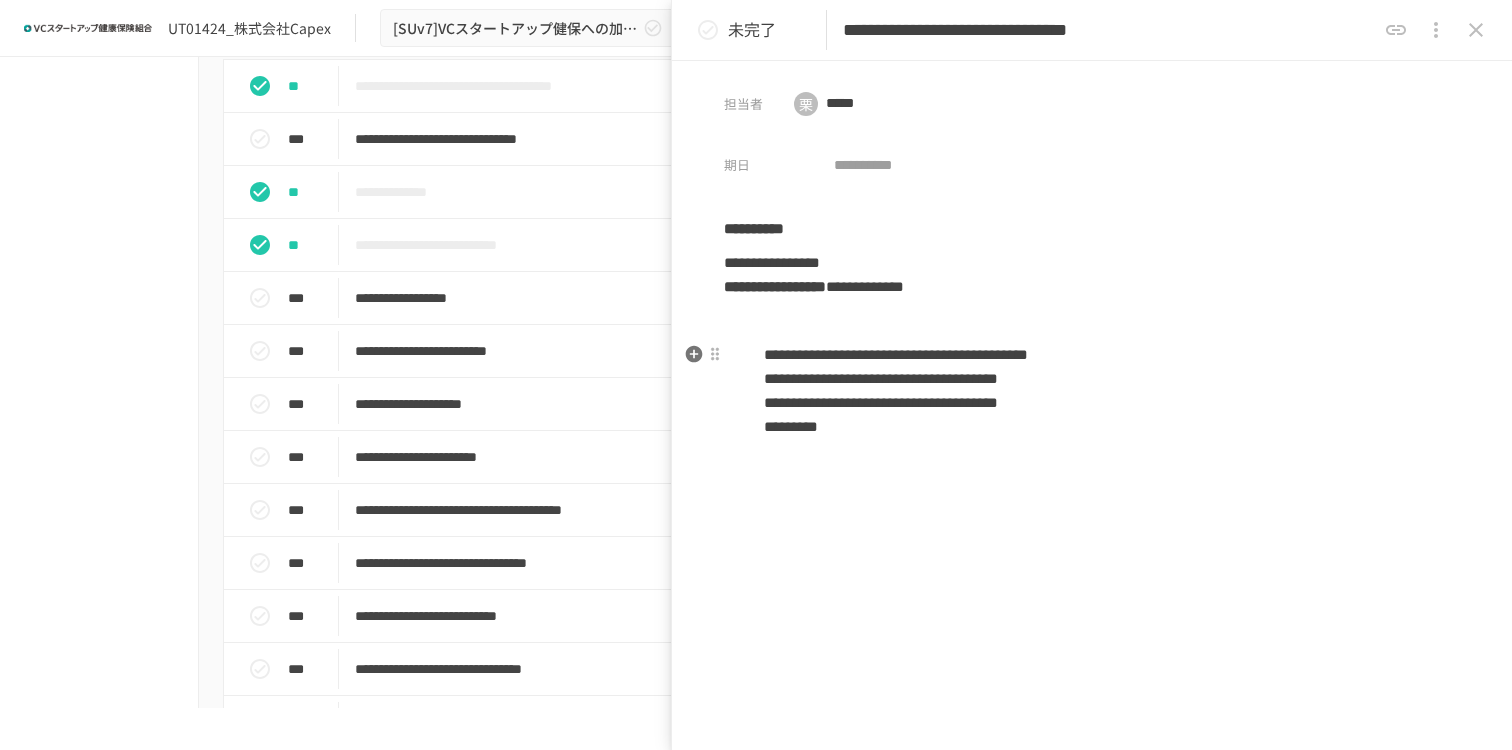 scroll, scrollTop: 4, scrollLeft: 0, axis: vertical 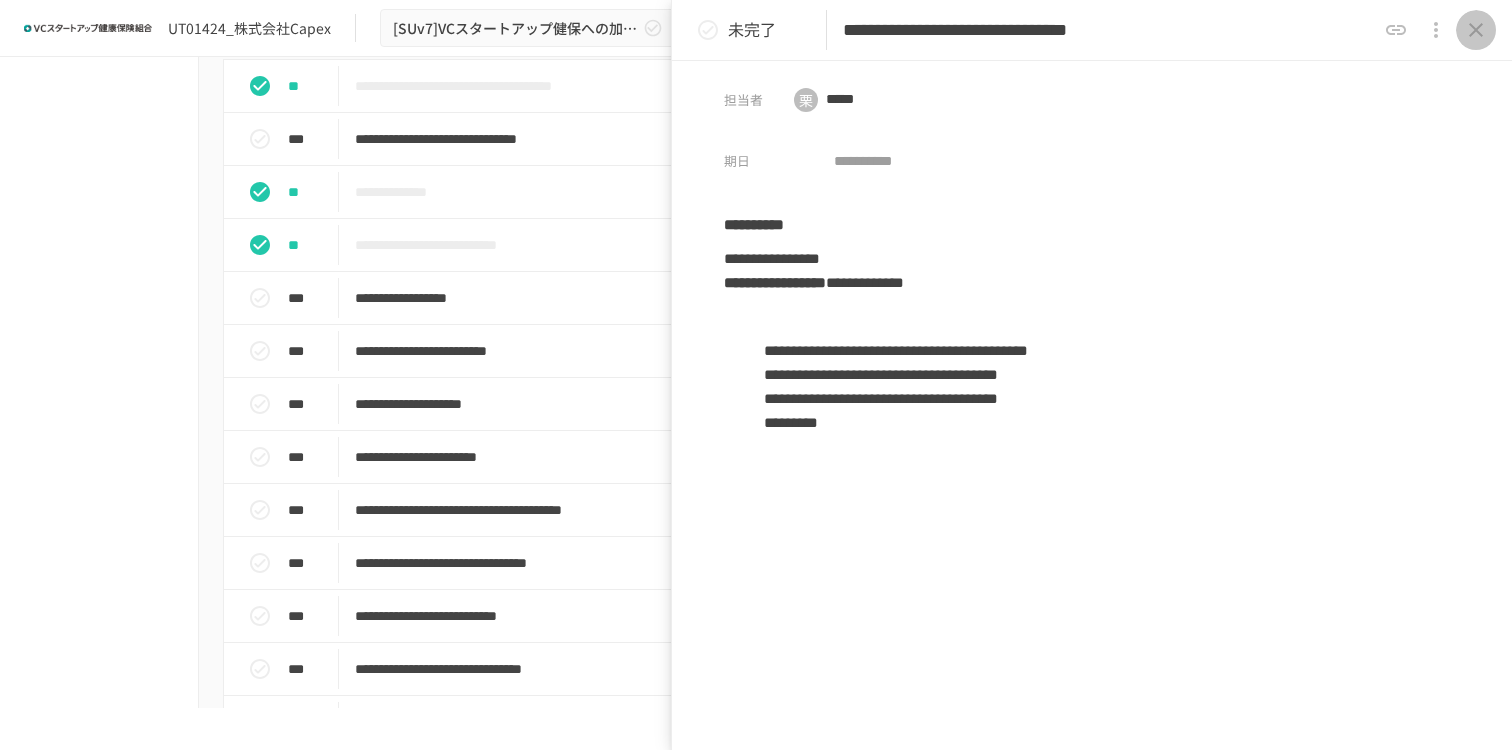 click at bounding box center (1476, 30) 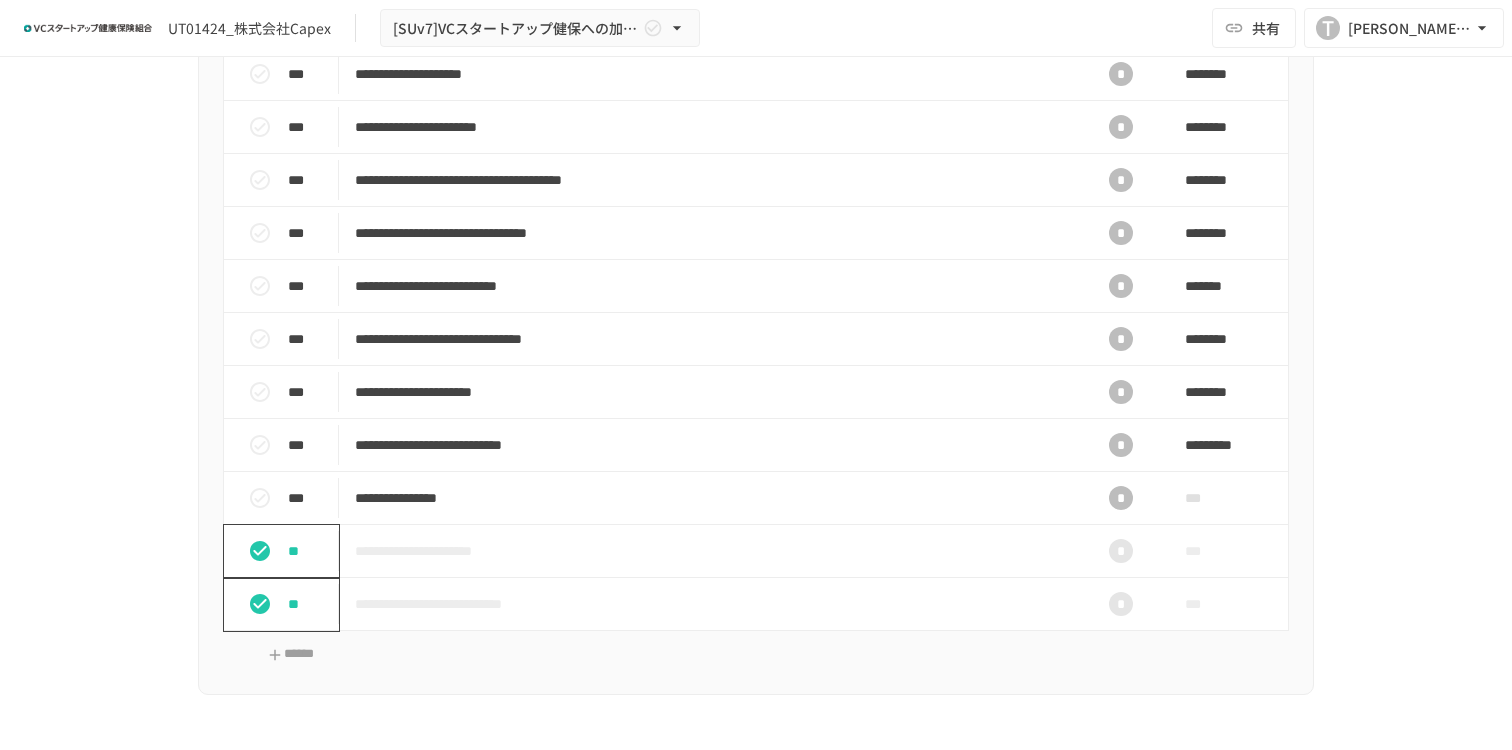 scroll, scrollTop: 1085, scrollLeft: 0, axis: vertical 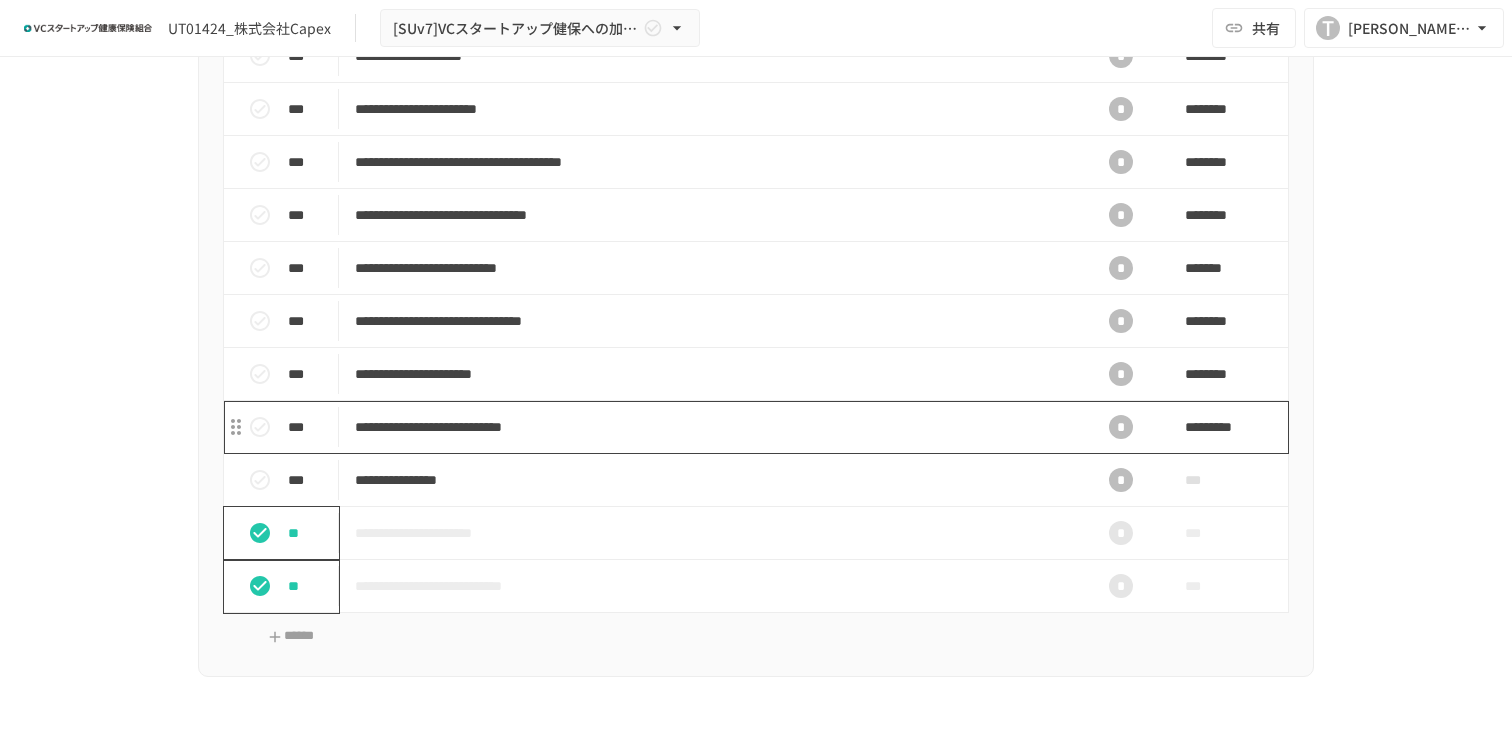 click on "**********" at bounding box center [714, 427] 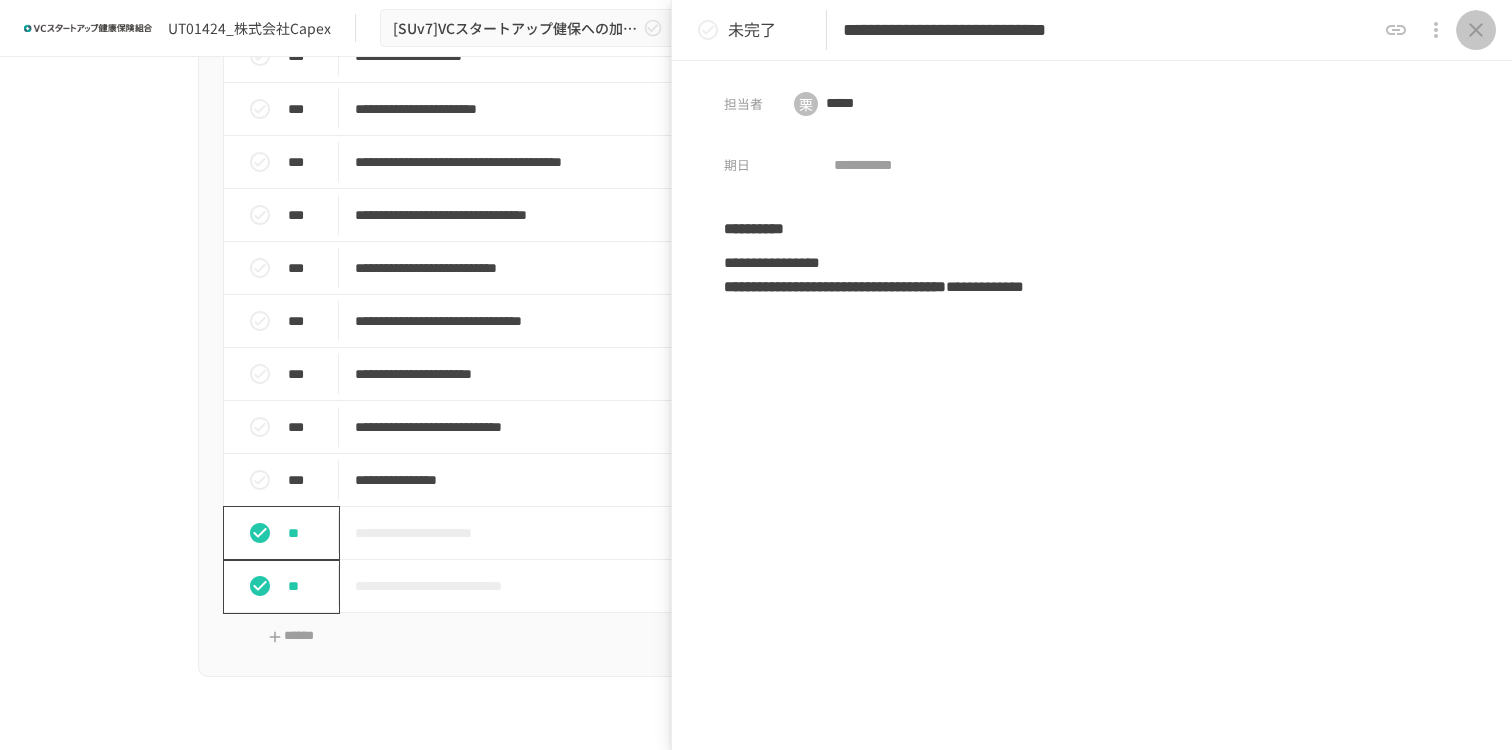 click at bounding box center [1476, 30] 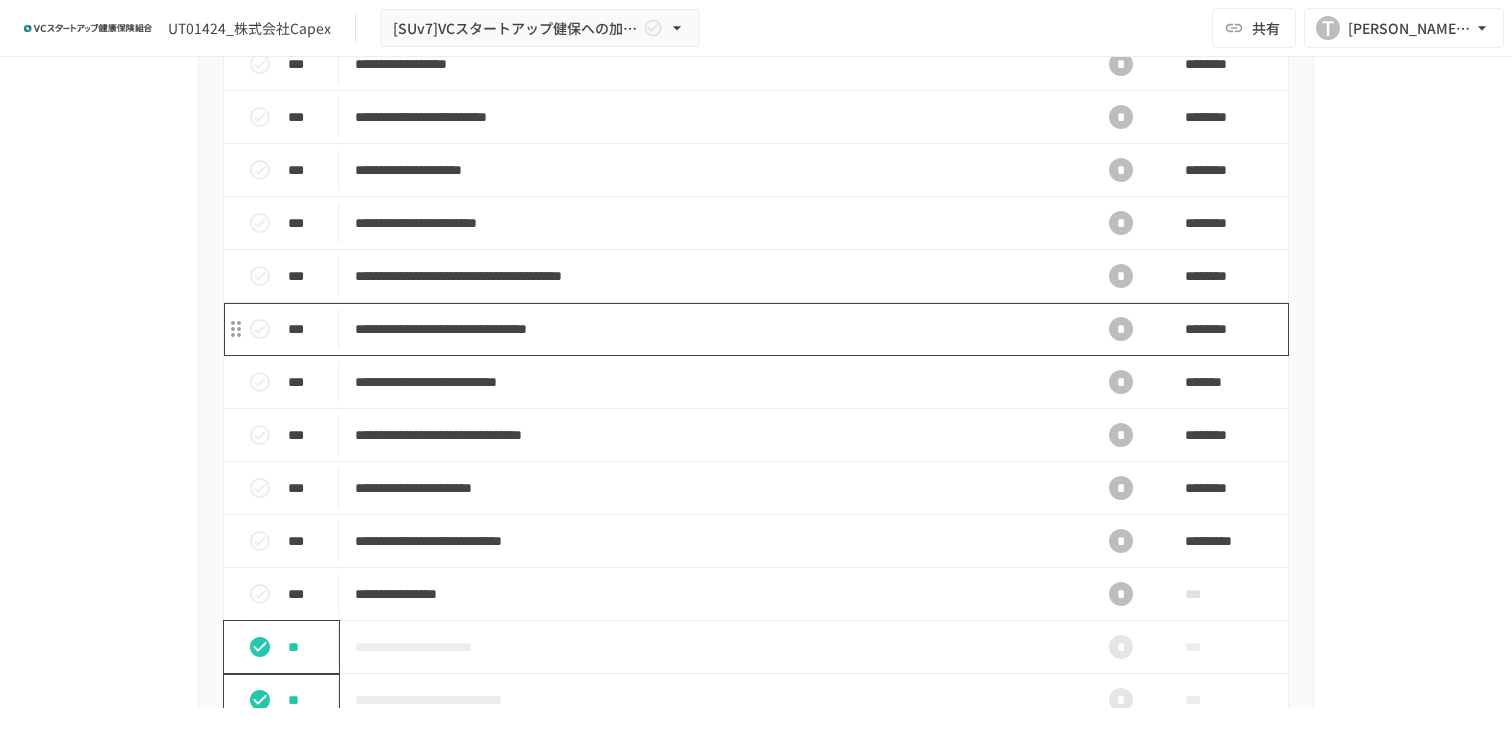 scroll, scrollTop: 969, scrollLeft: 0, axis: vertical 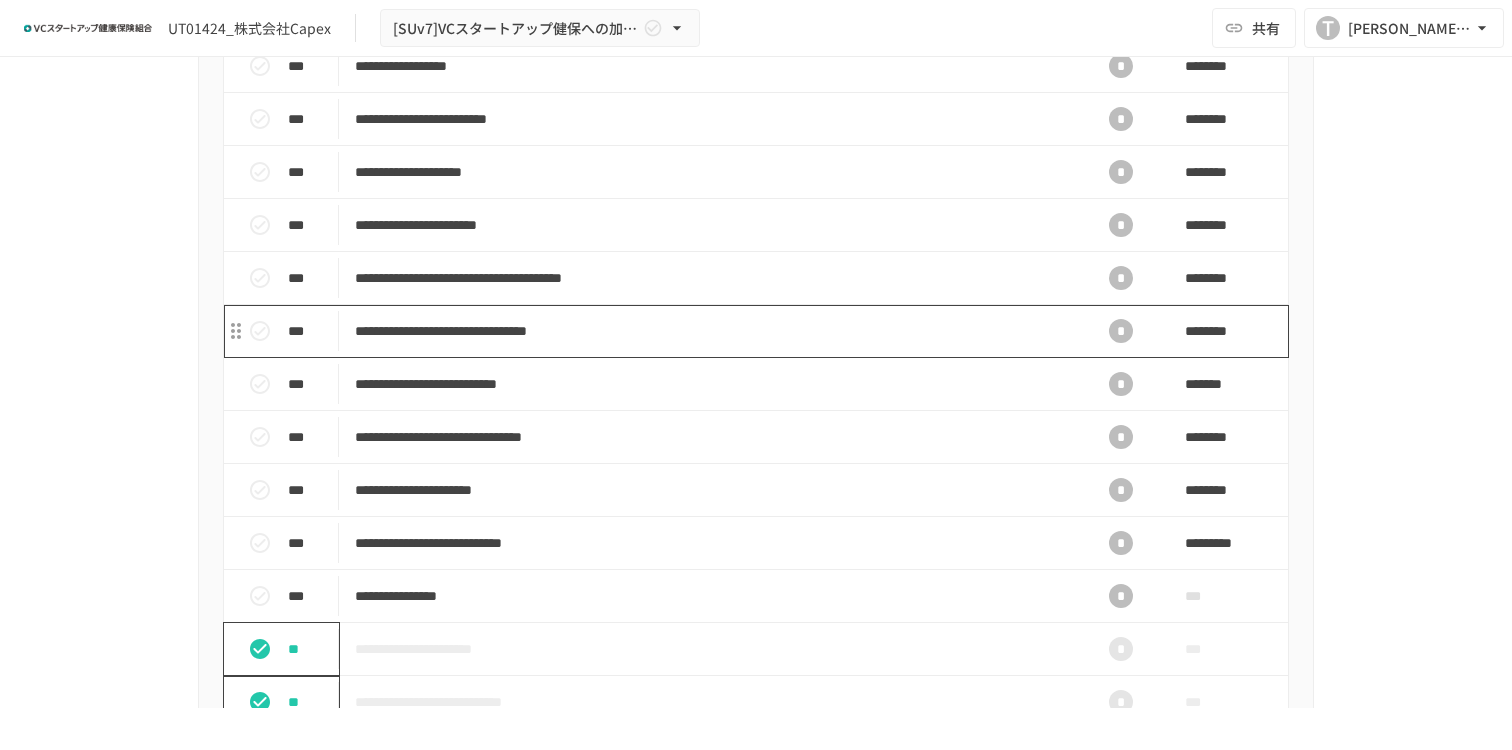 click on "**********" at bounding box center [714, 331] 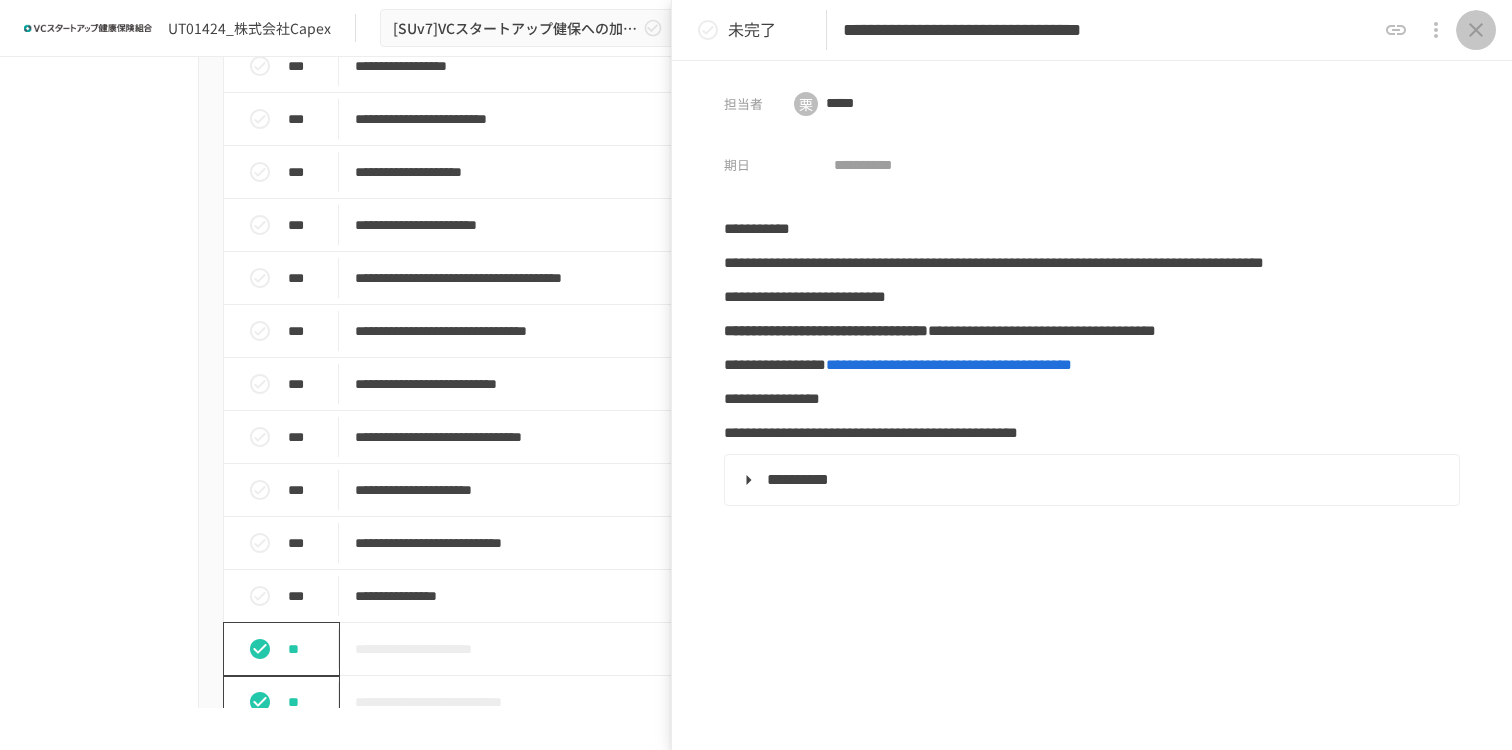 click 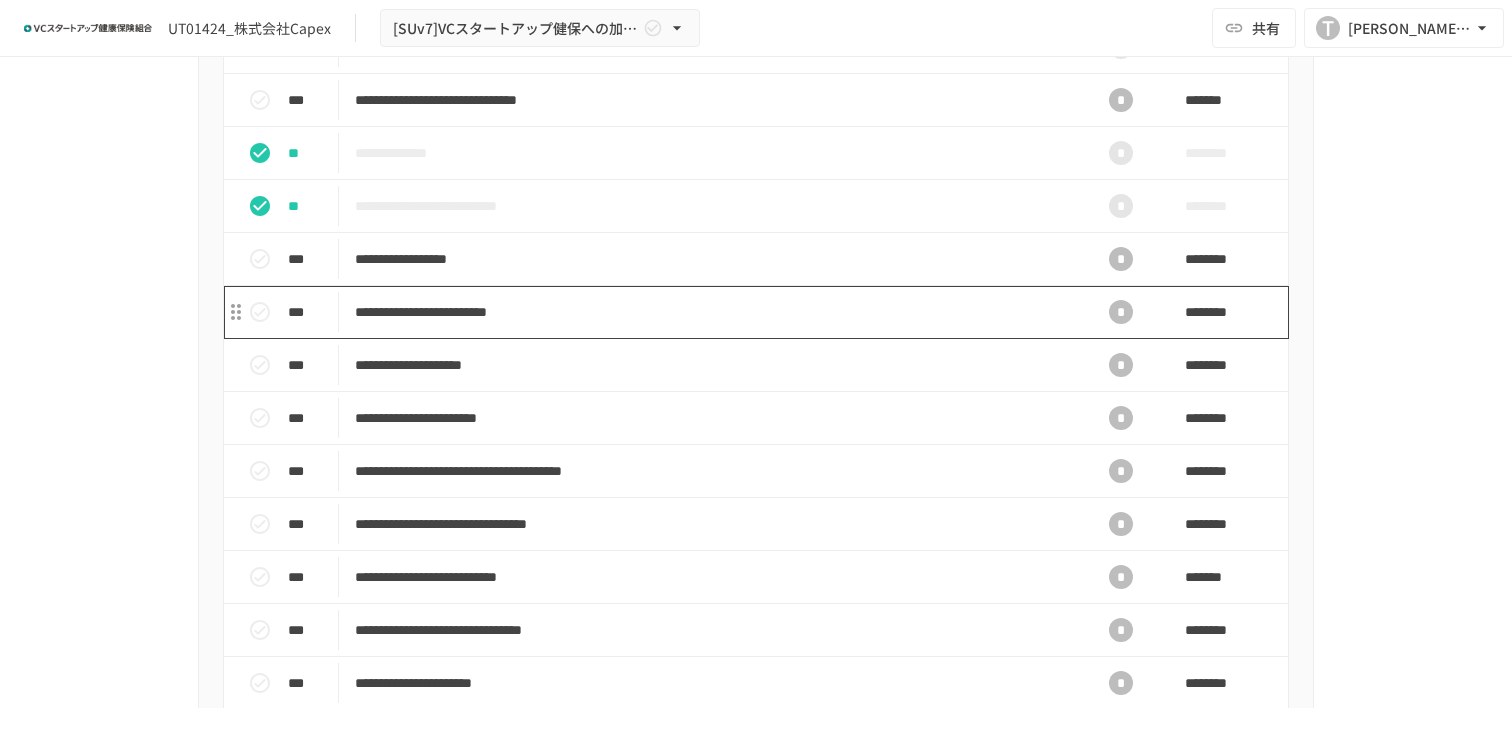 scroll, scrollTop: 758, scrollLeft: 0, axis: vertical 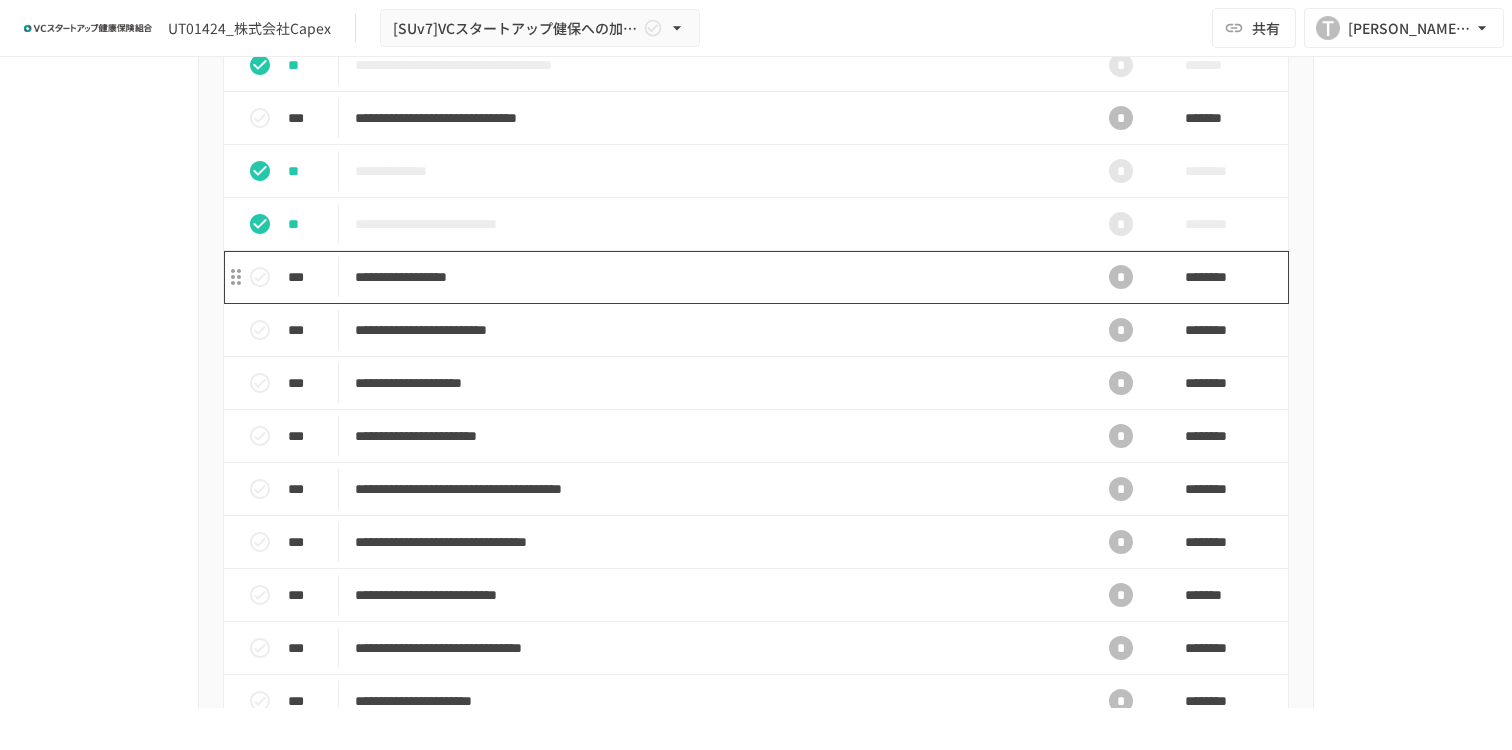 click on "**********" at bounding box center [714, 277] 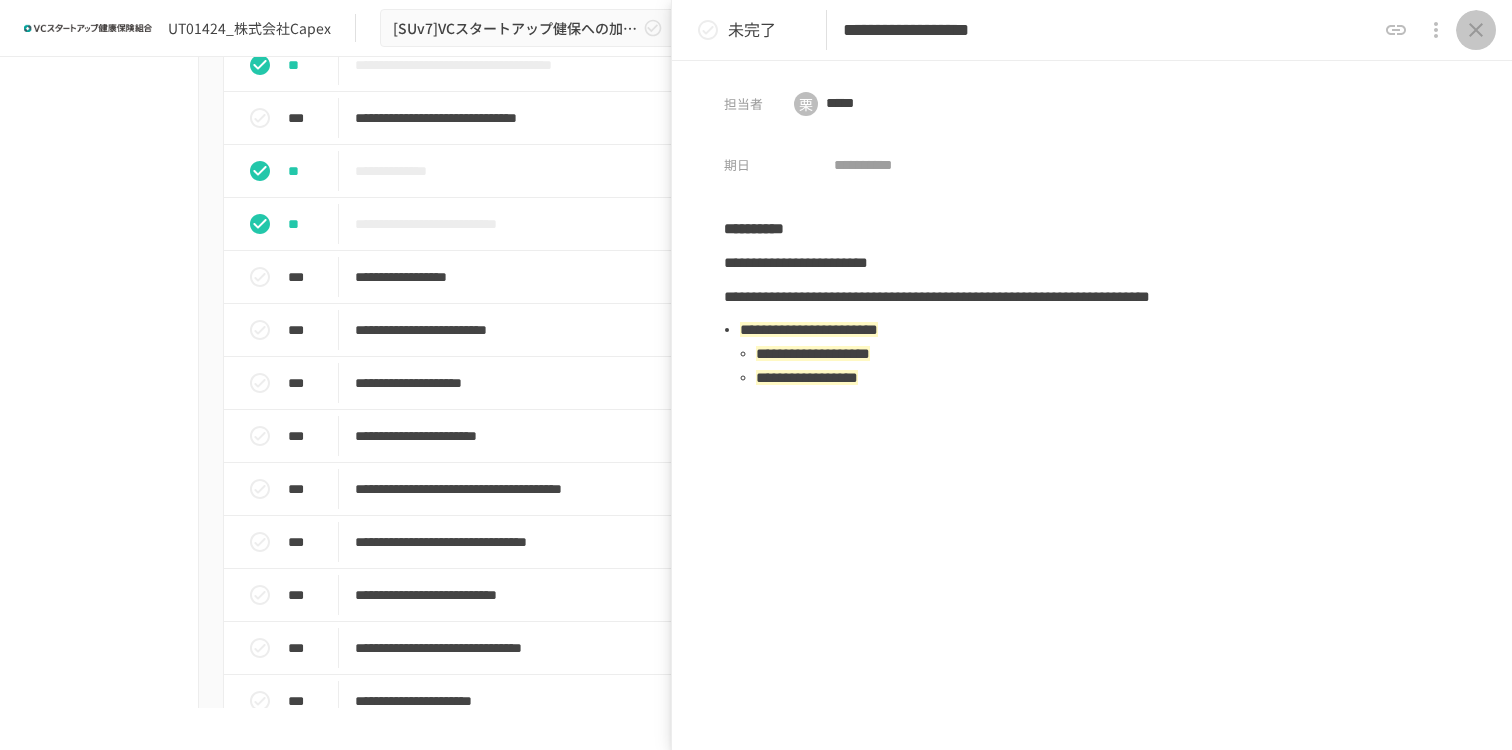 click 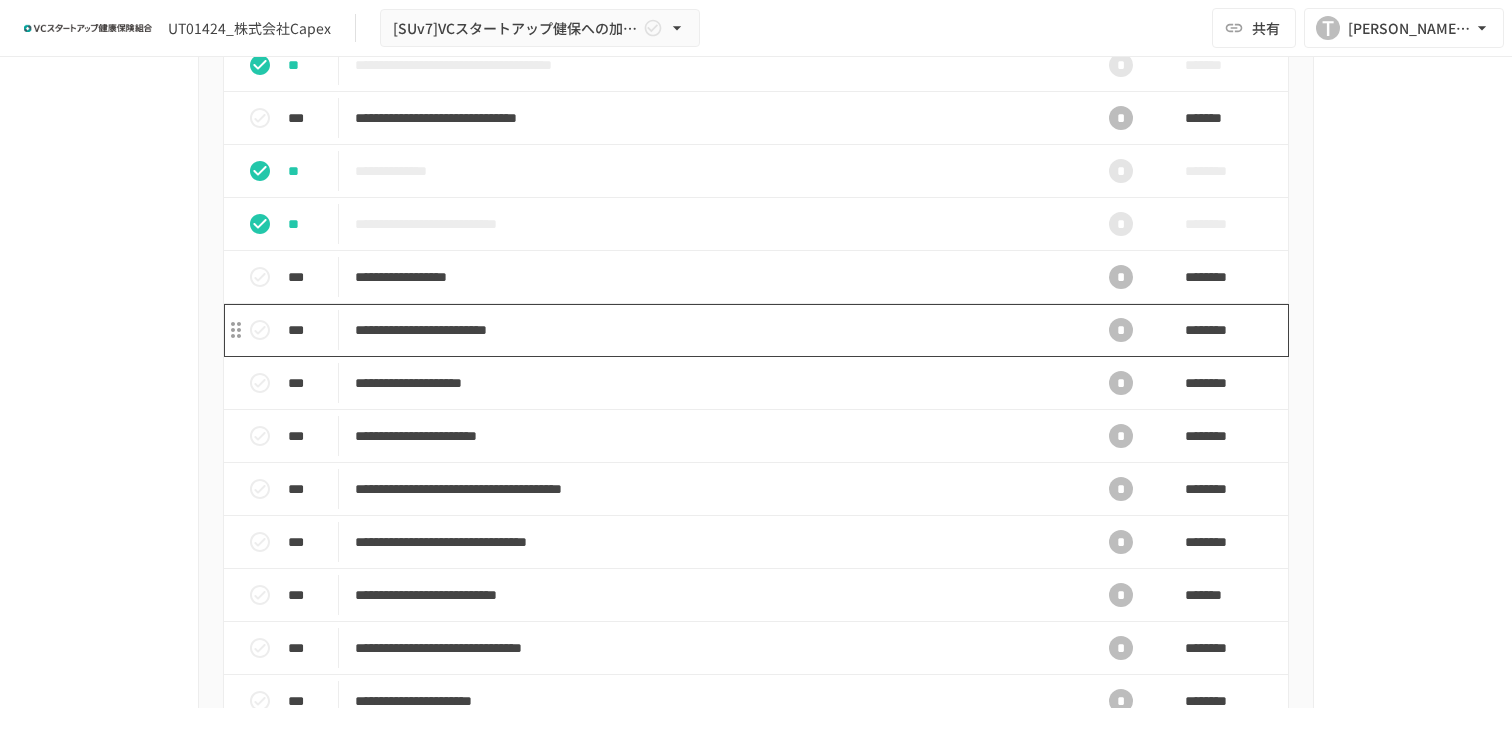 click on "**********" at bounding box center [714, 330] 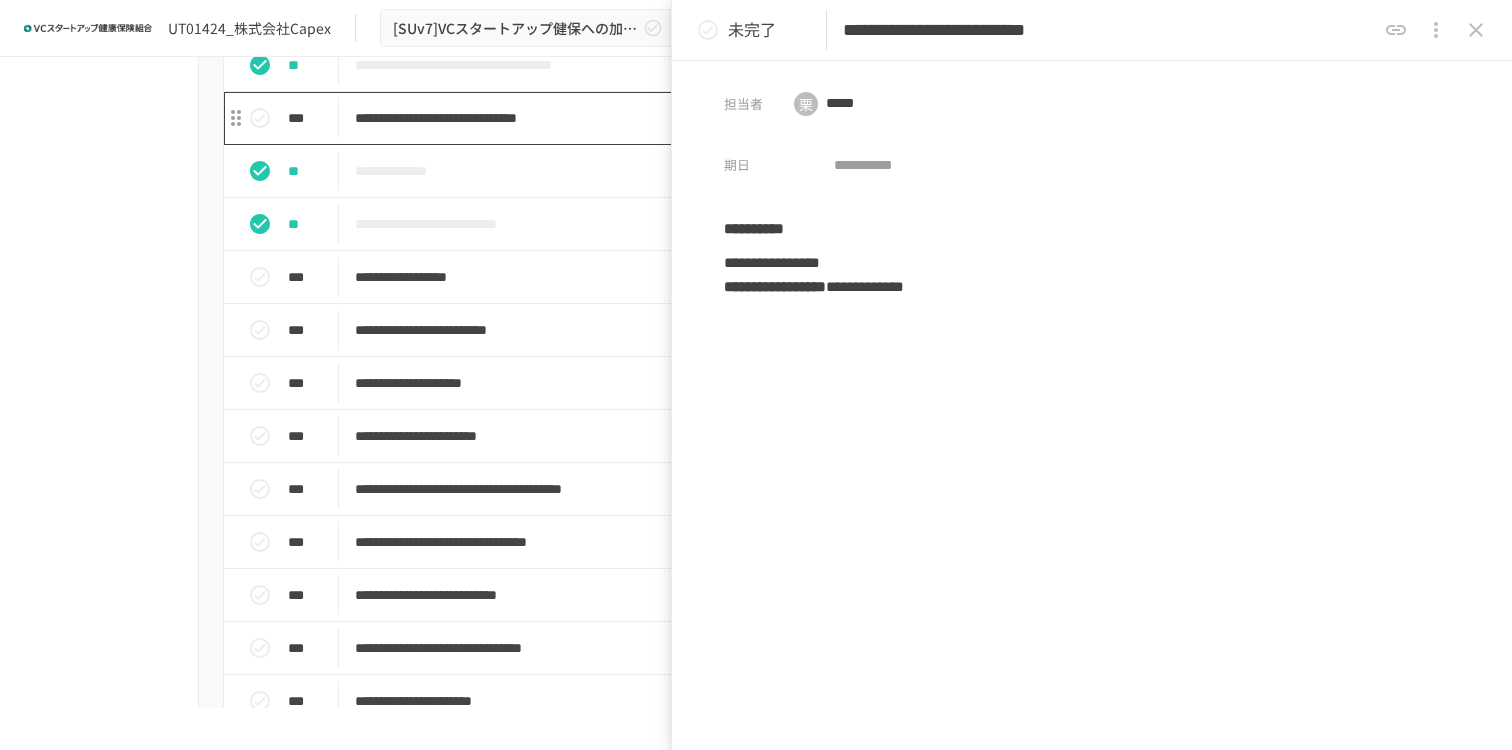 click on "**********" at bounding box center (714, 118) 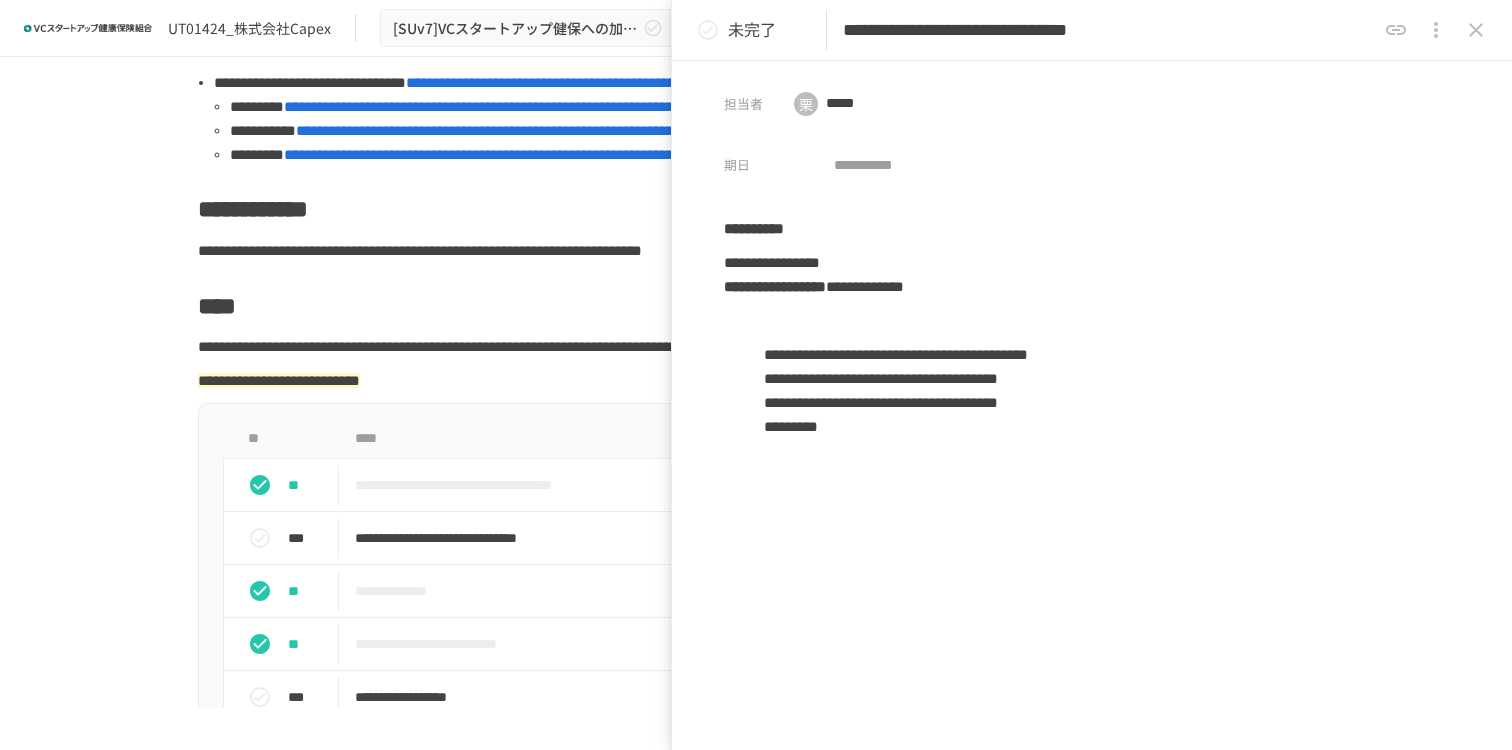 scroll, scrollTop: 160, scrollLeft: 0, axis: vertical 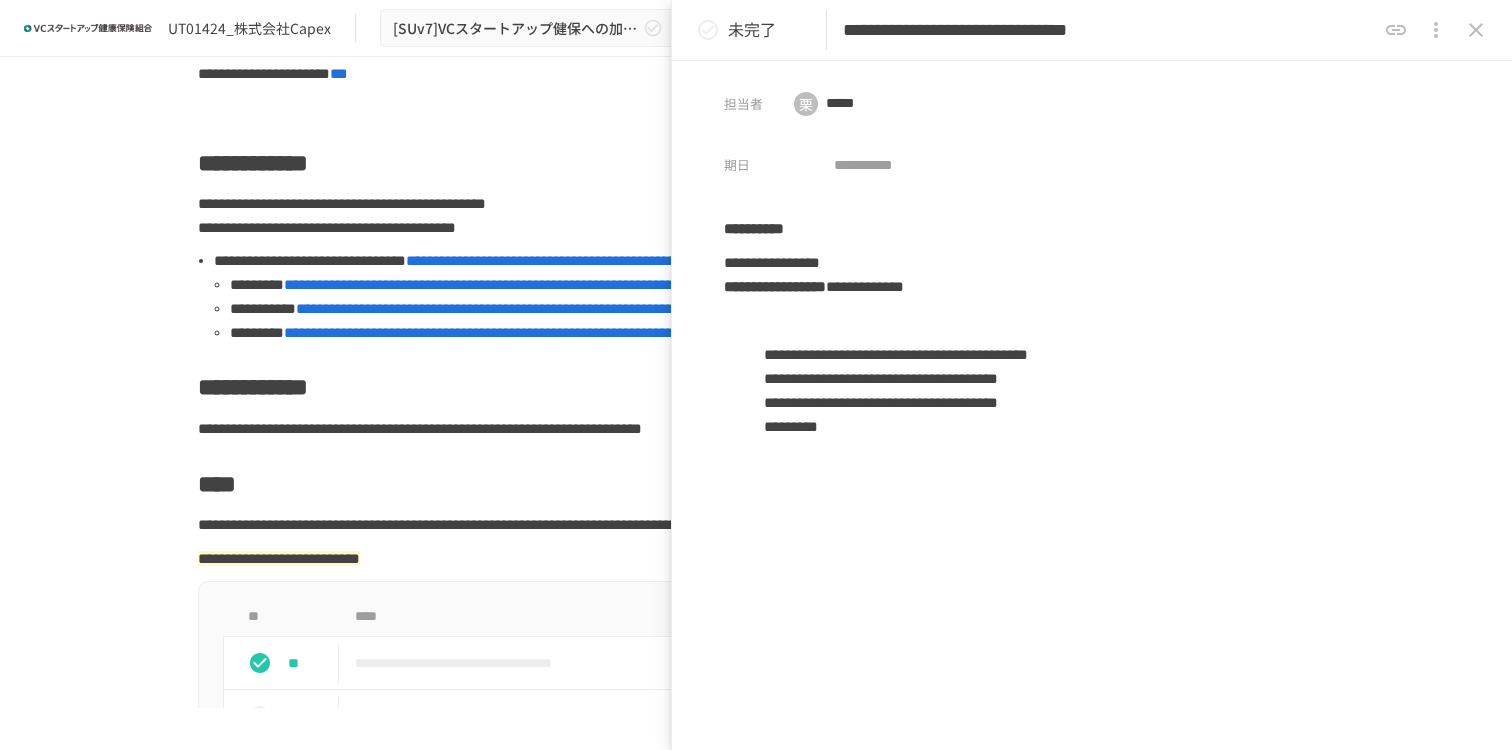click on "**********" at bounding box center [536, 284] 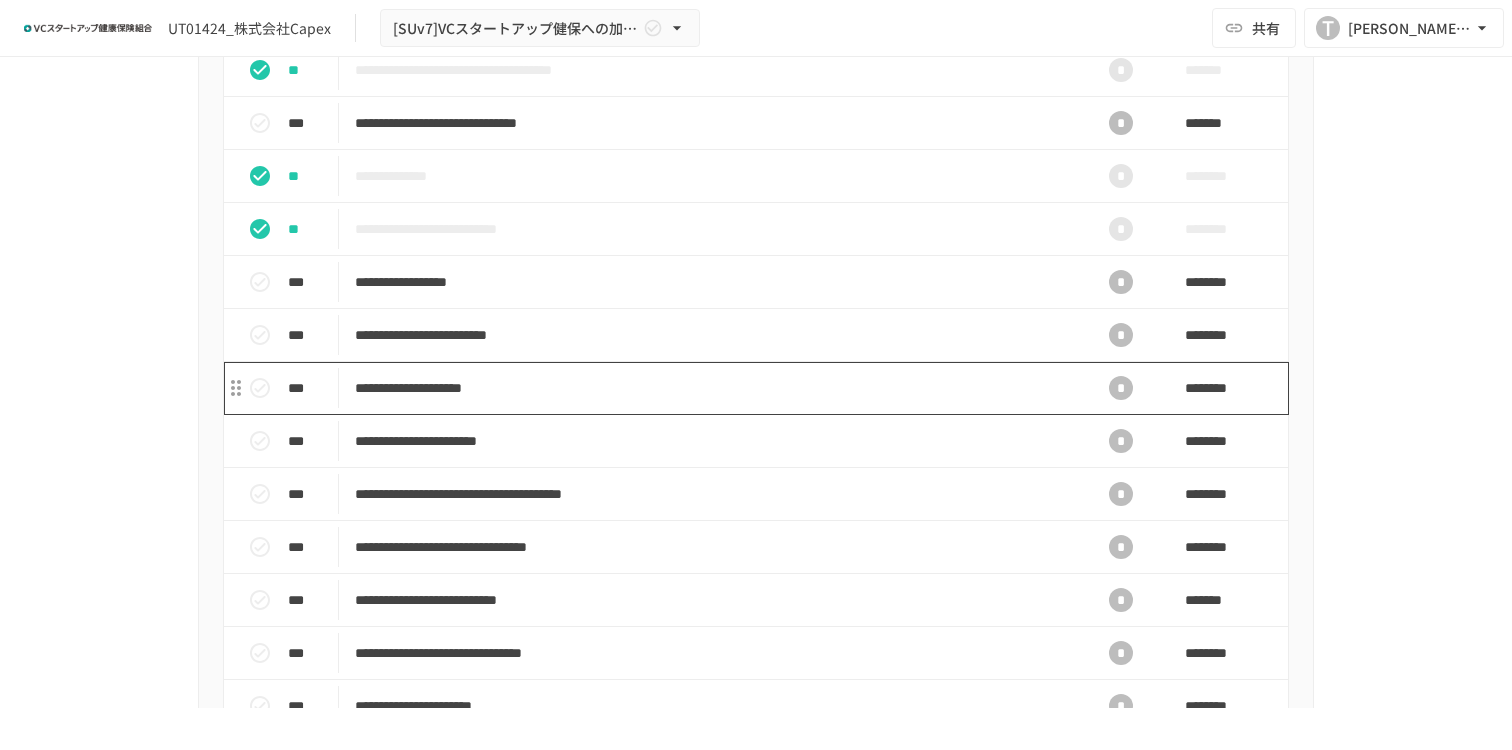 scroll, scrollTop: 760, scrollLeft: 0, axis: vertical 